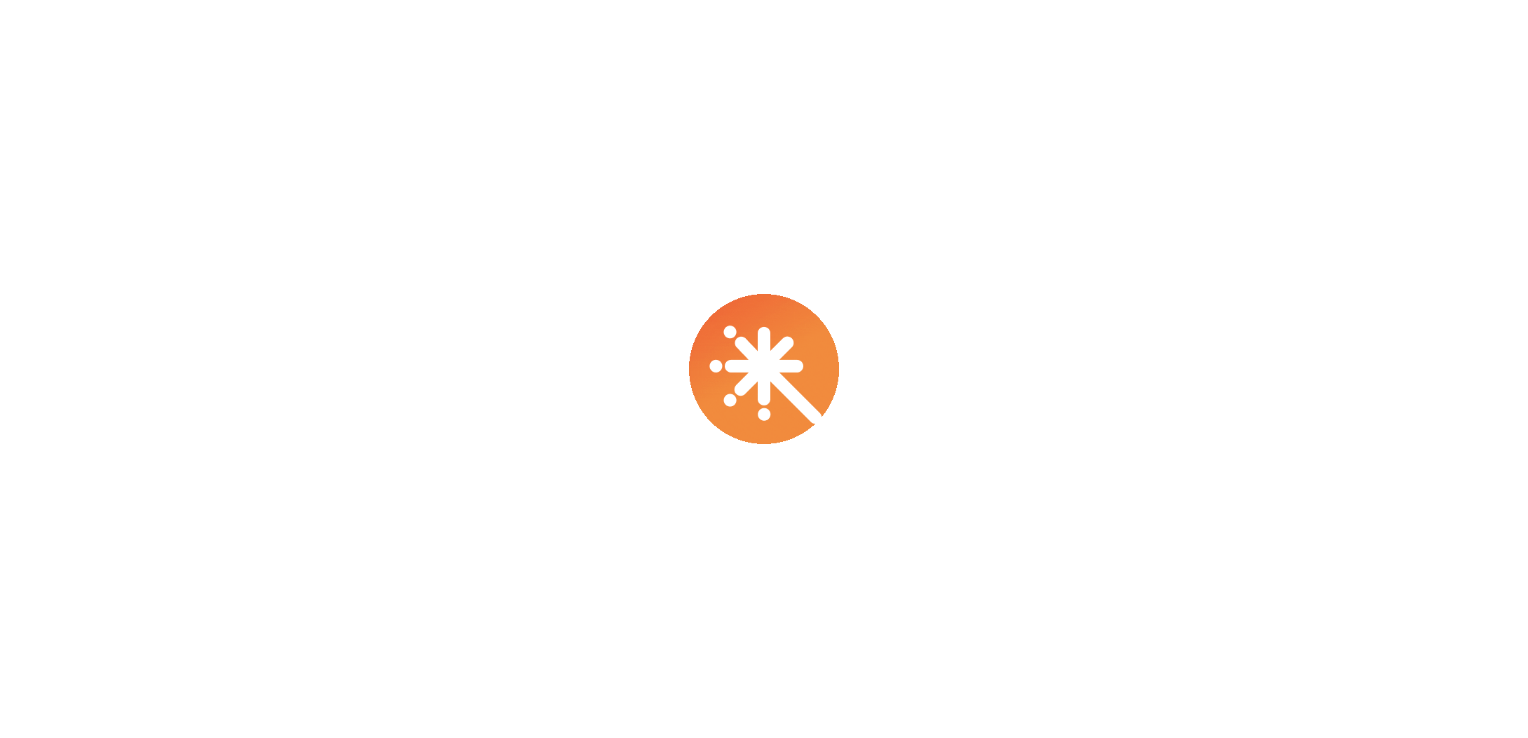 scroll, scrollTop: 0, scrollLeft: 0, axis: both 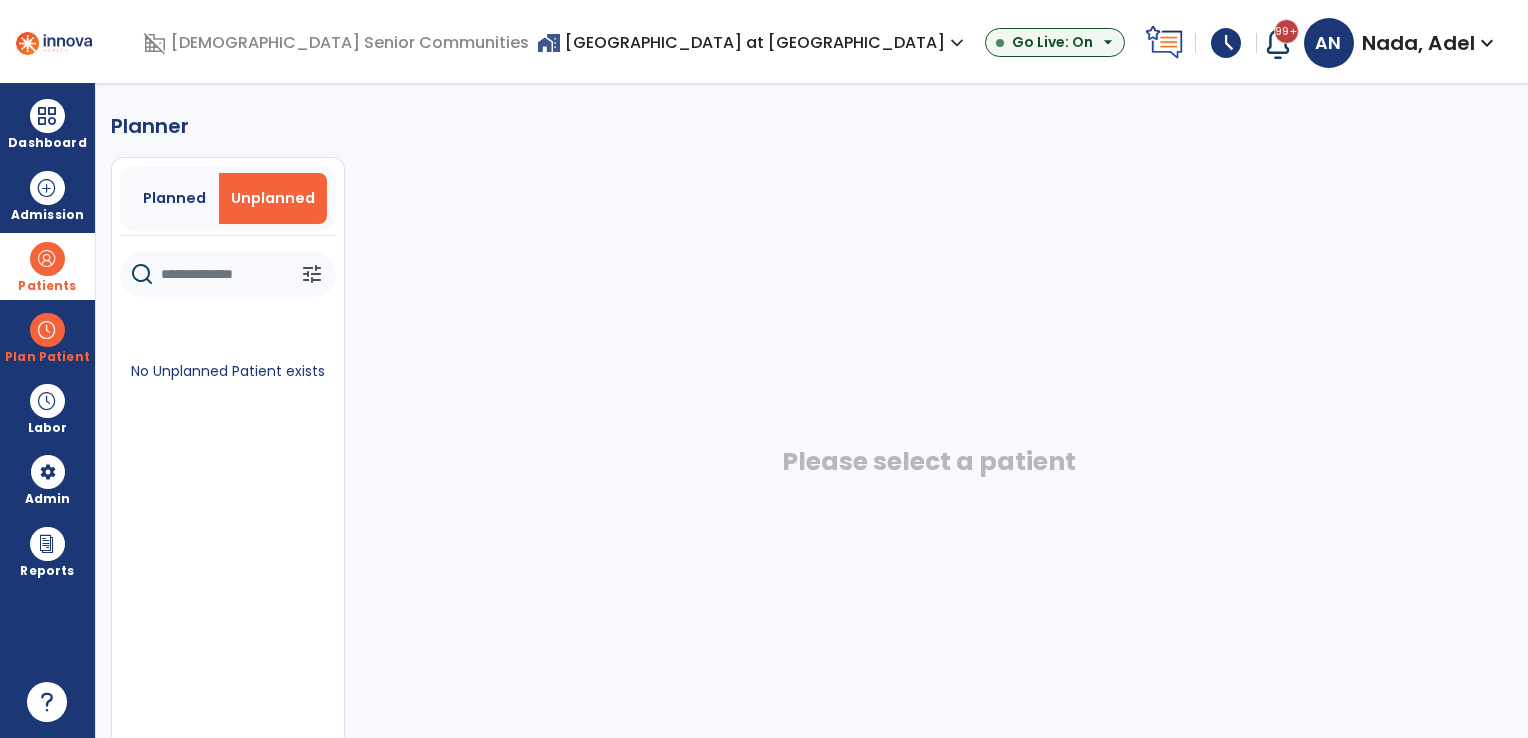 click at bounding box center (47, 259) 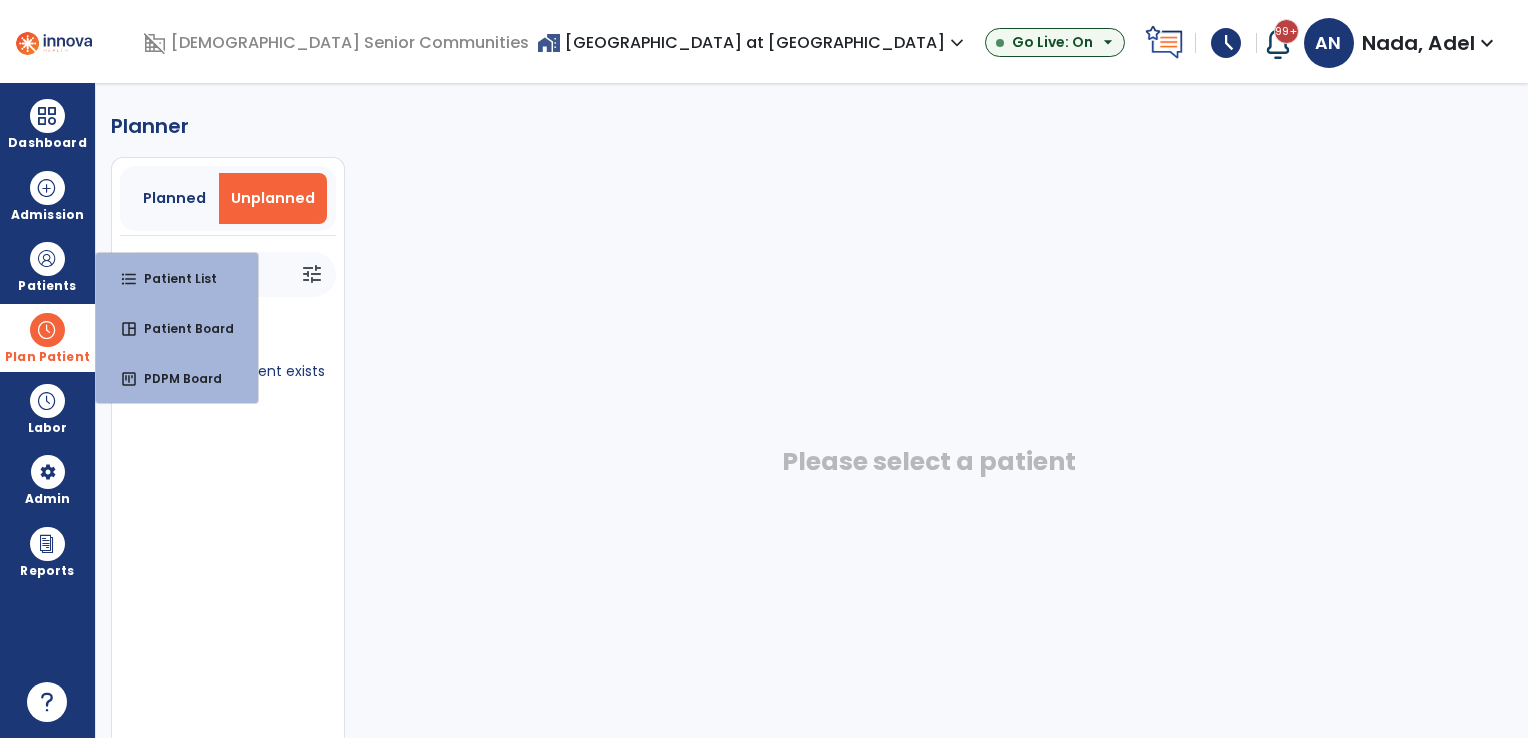 click at bounding box center (47, 330) 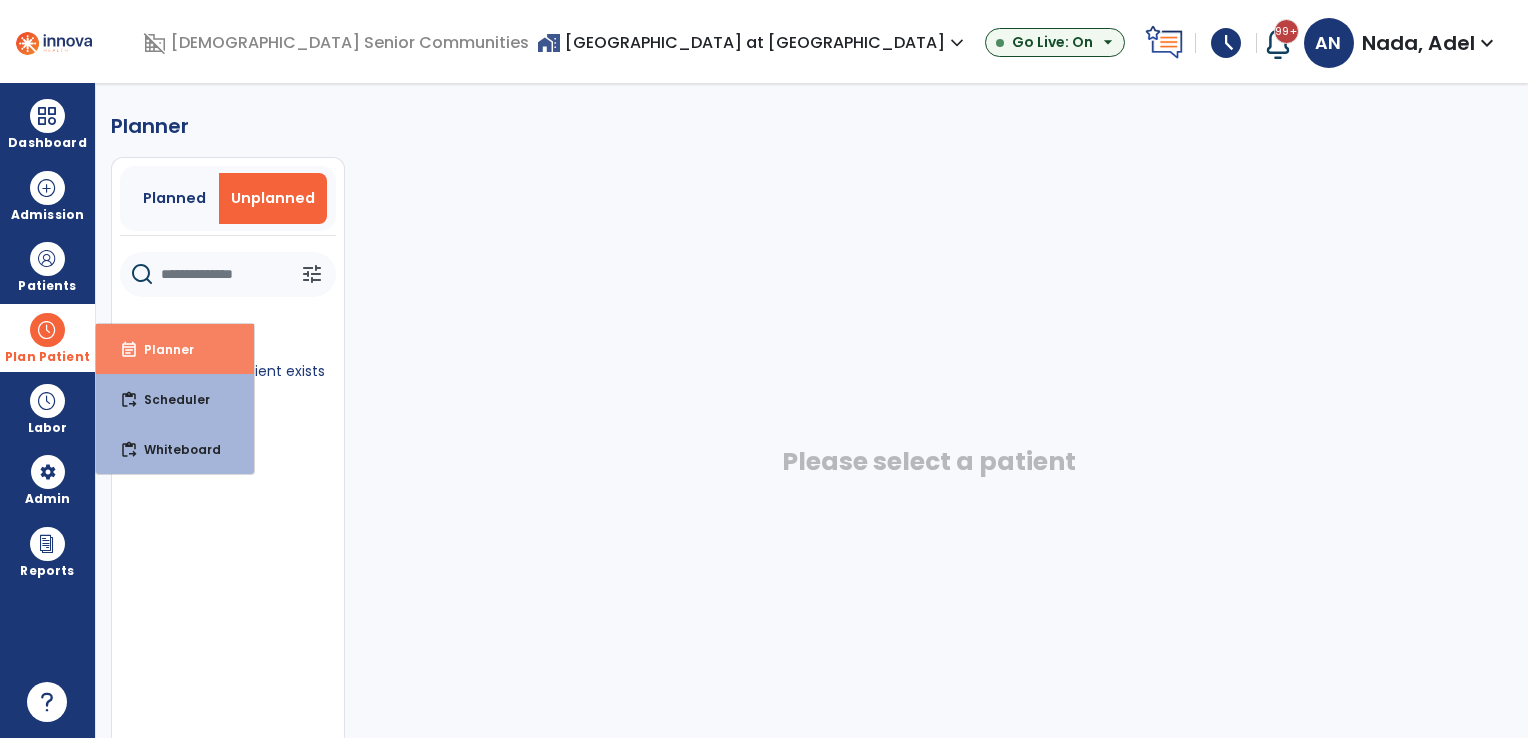 click on "Planner" at bounding box center [161, 349] 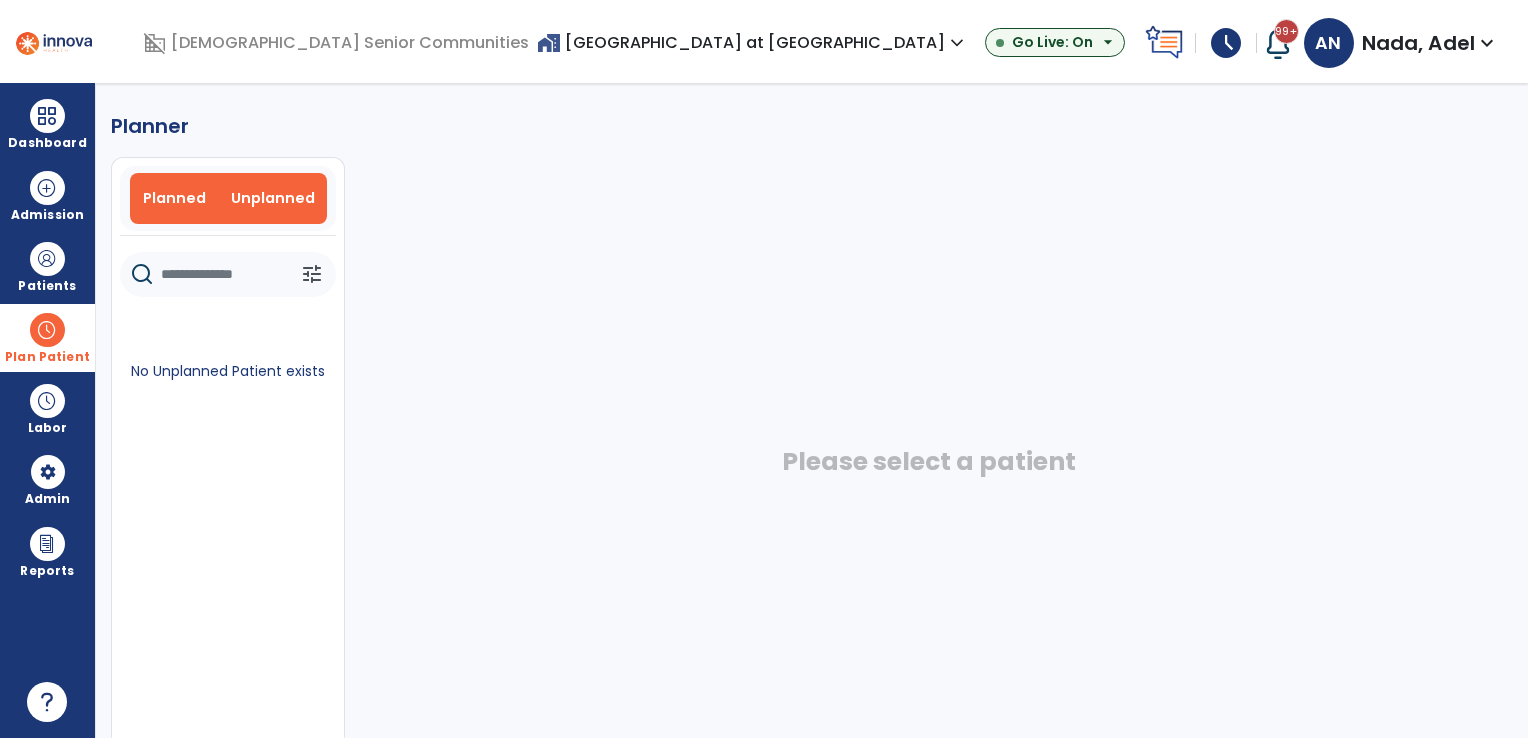 click on "Planned" at bounding box center [174, 198] 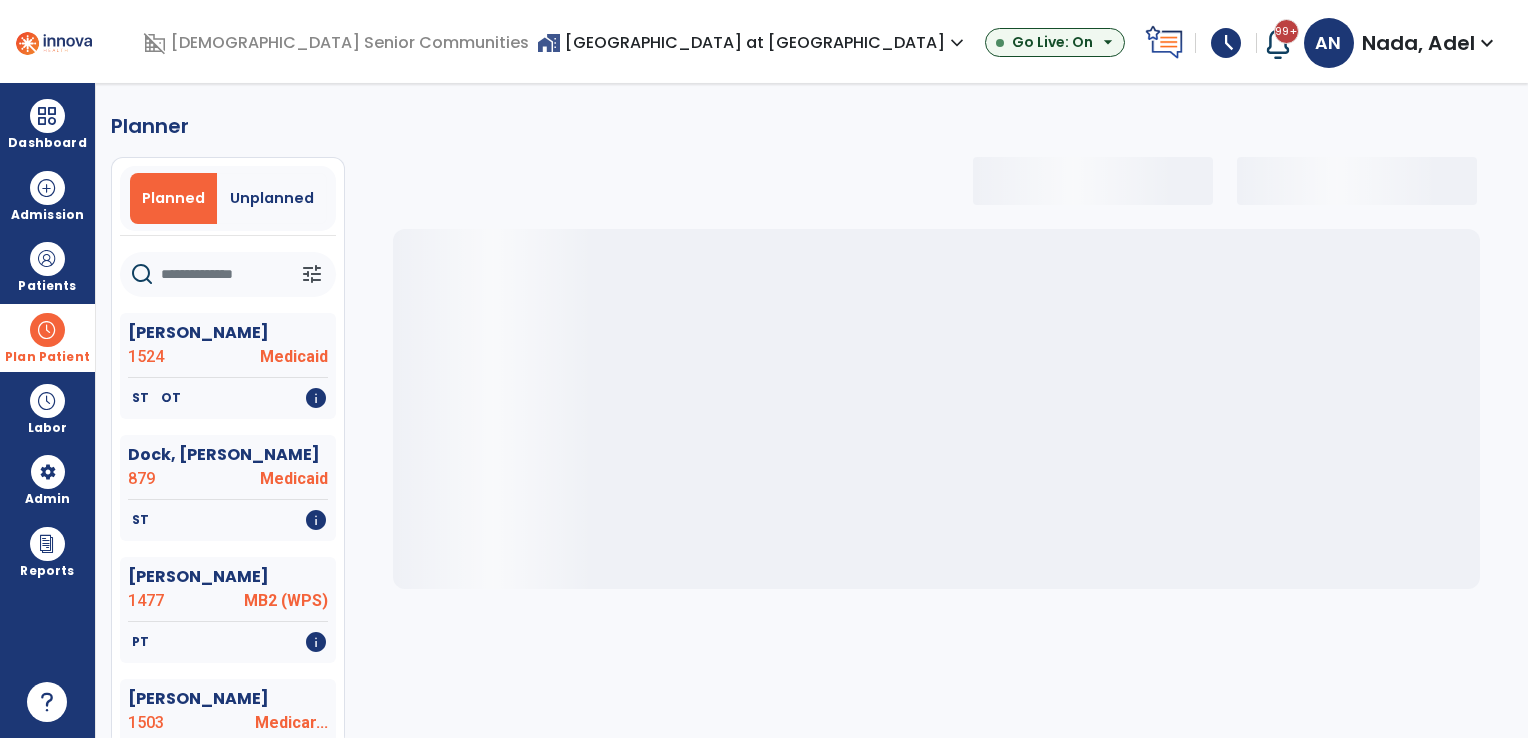 select on "***" 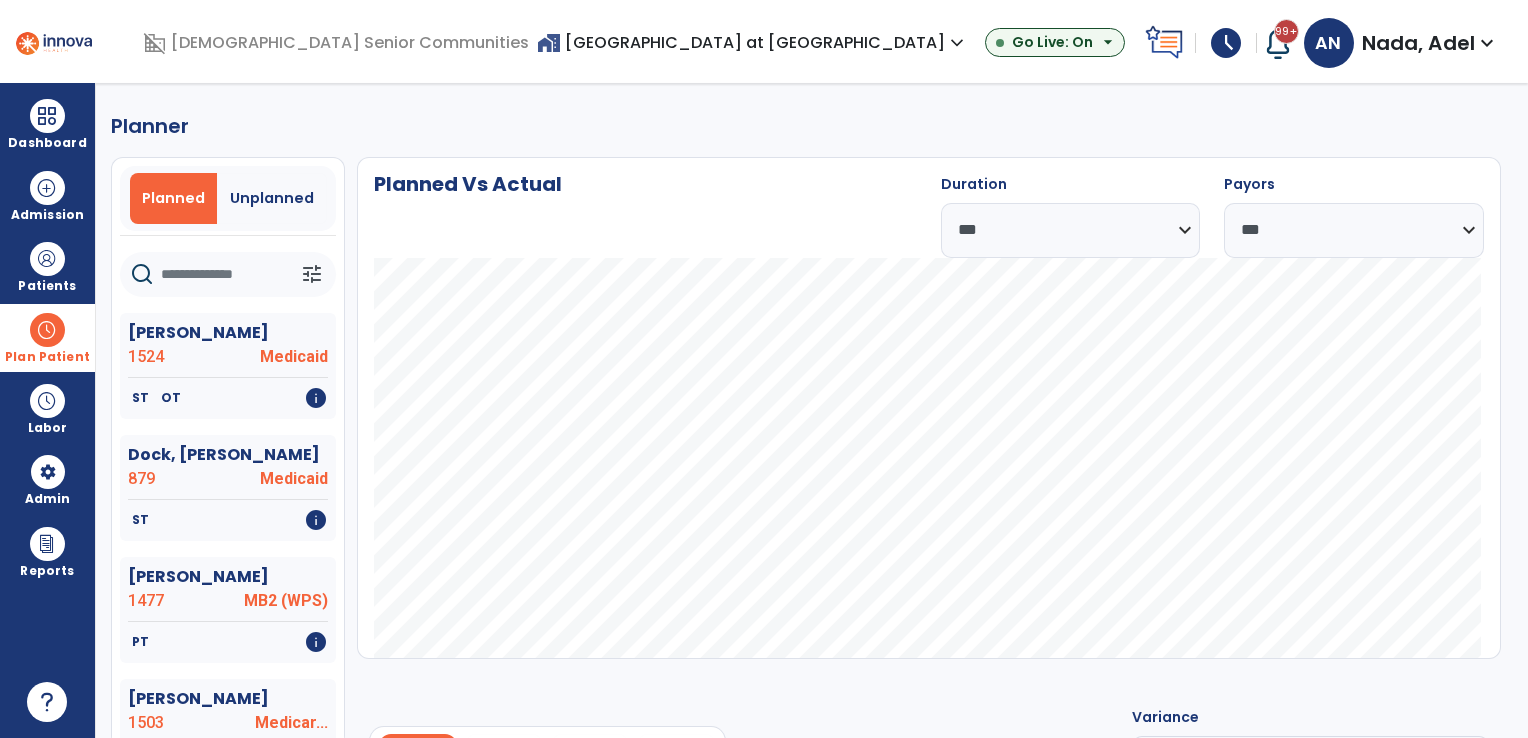 click at bounding box center [47, 330] 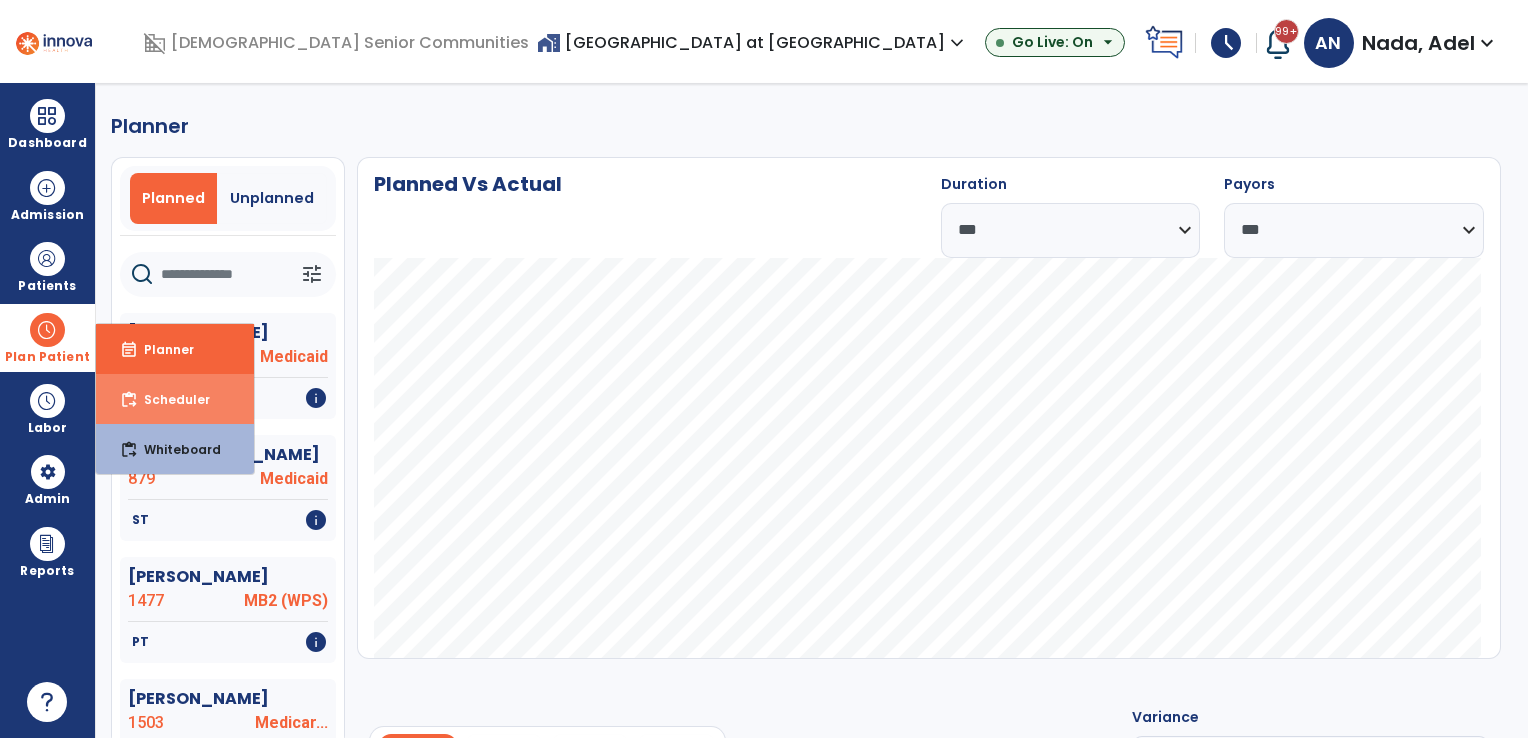 click on "Scheduler" at bounding box center [169, 399] 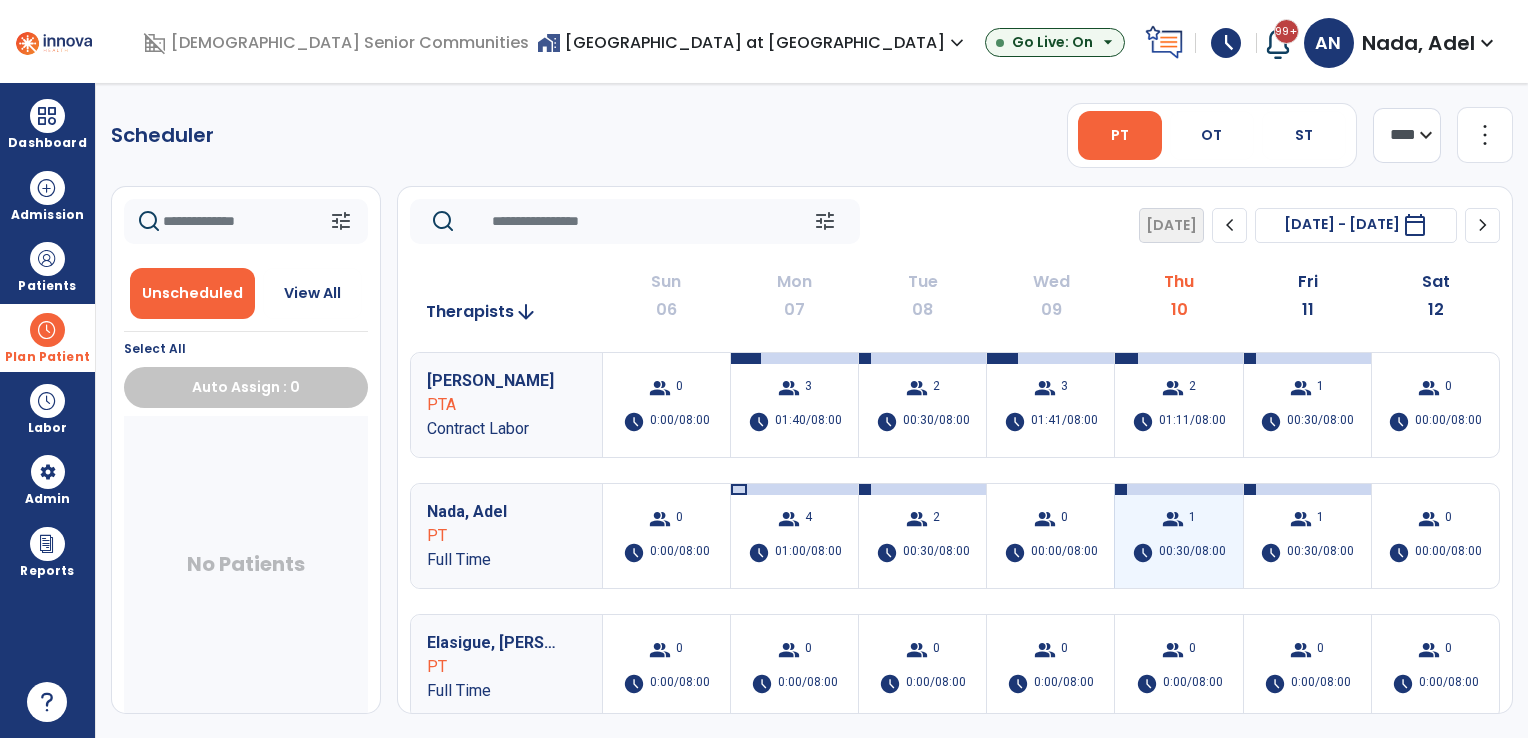 click on "group  1  schedule  00:30/08:00" at bounding box center (1178, 536) 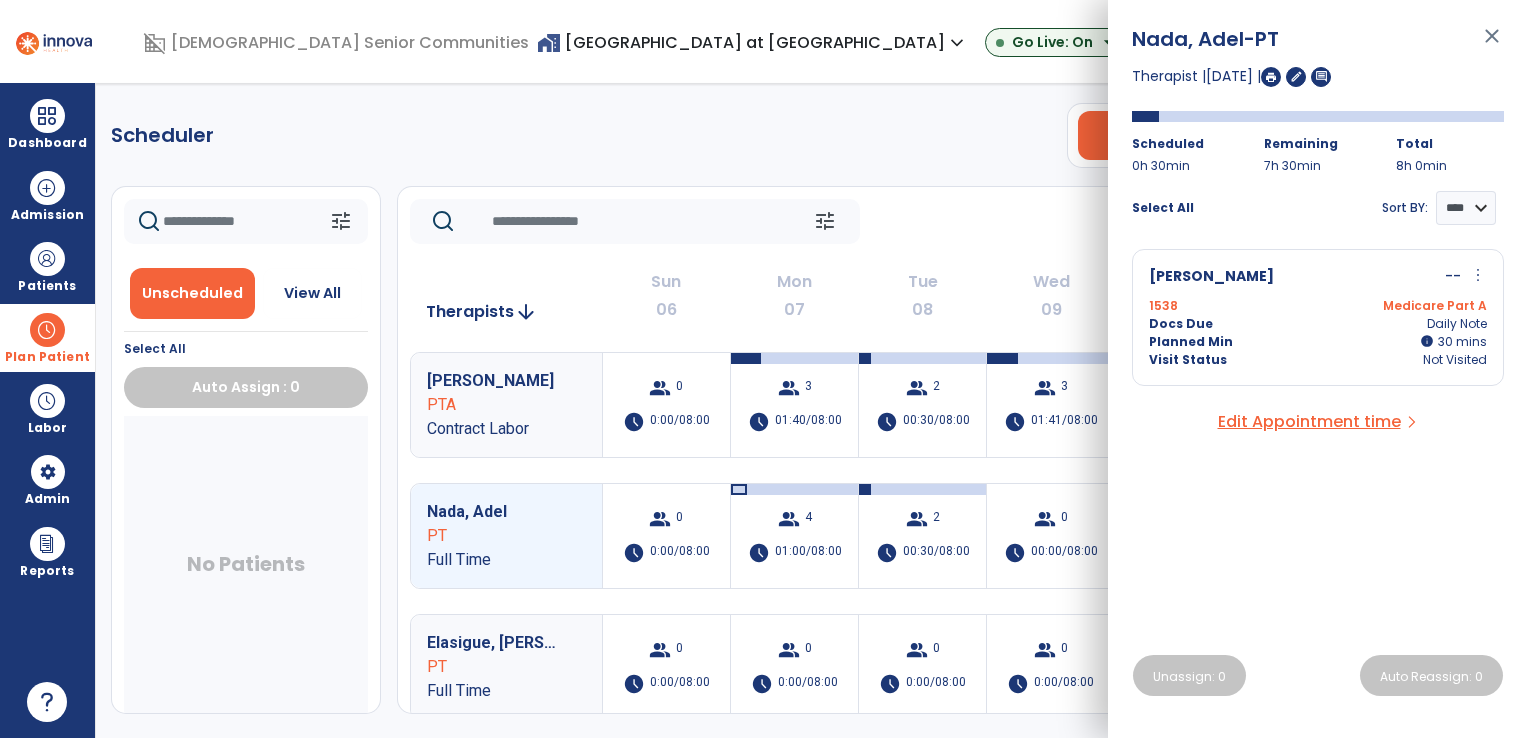 click on "Planned Min  info   30 I 30 mins" at bounding box center [1318, 342] 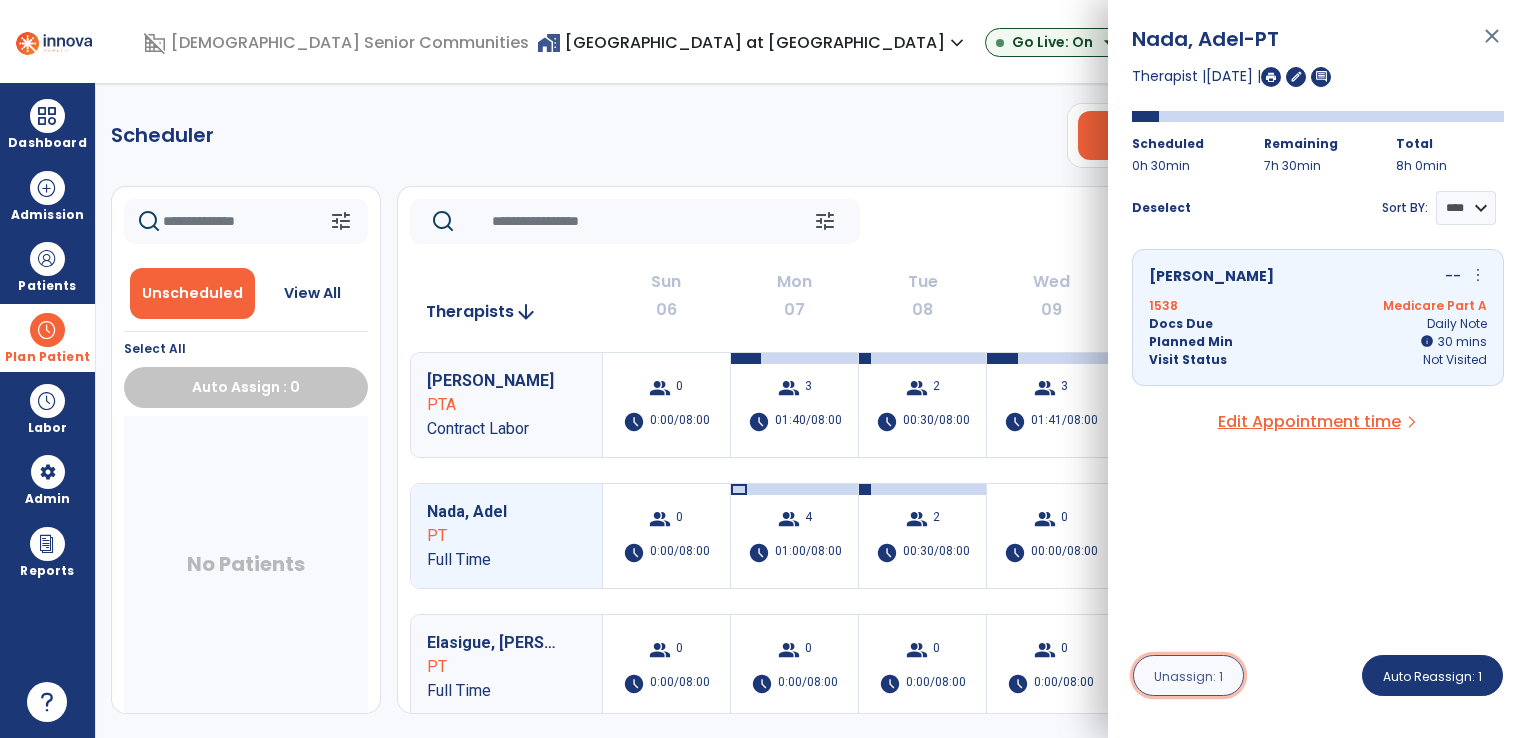 click on "Unassign: 1" at bounding box center (1188, 676) 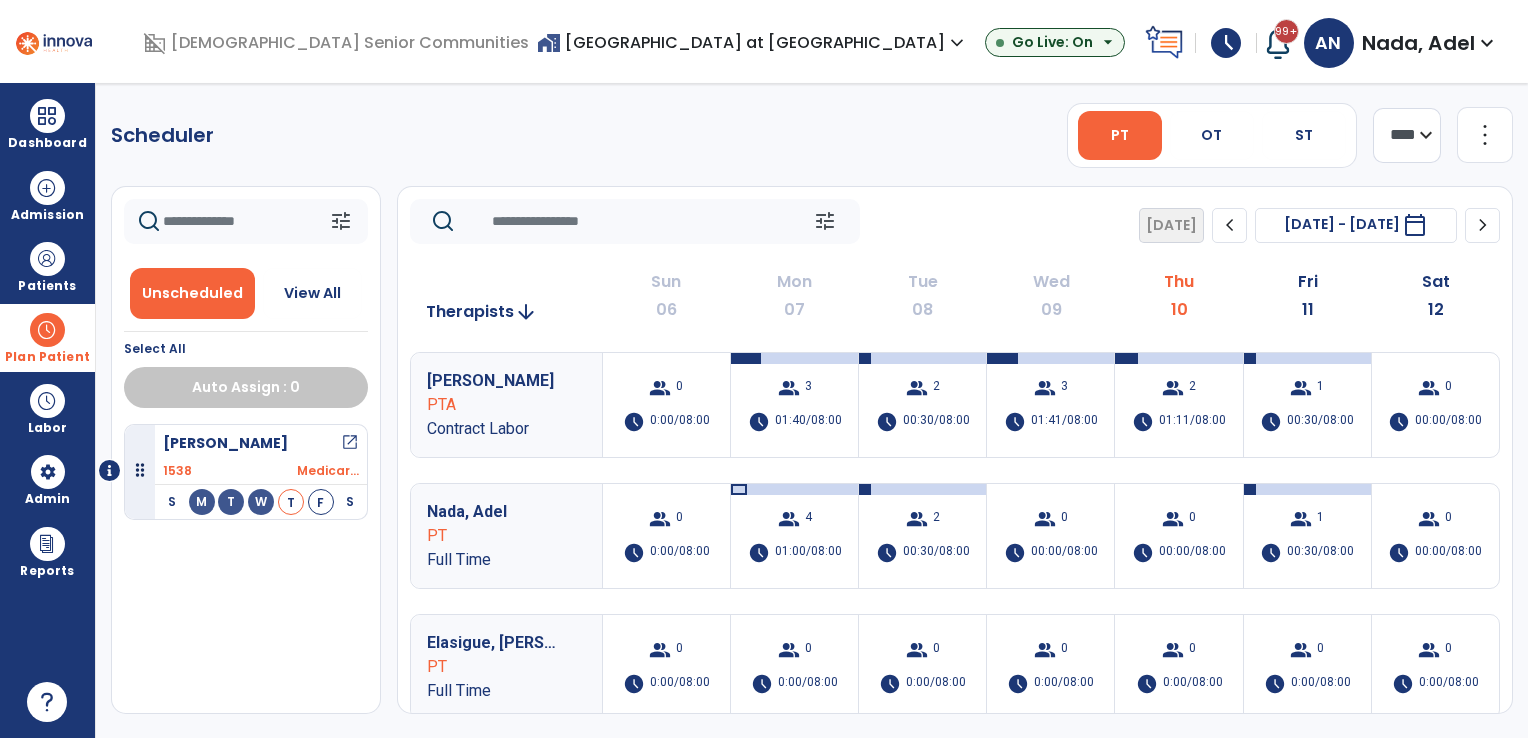 click on "tune   [DATE]  chevron_left [DATE] - [DATE]  *********  calendar_today  chevron_right" 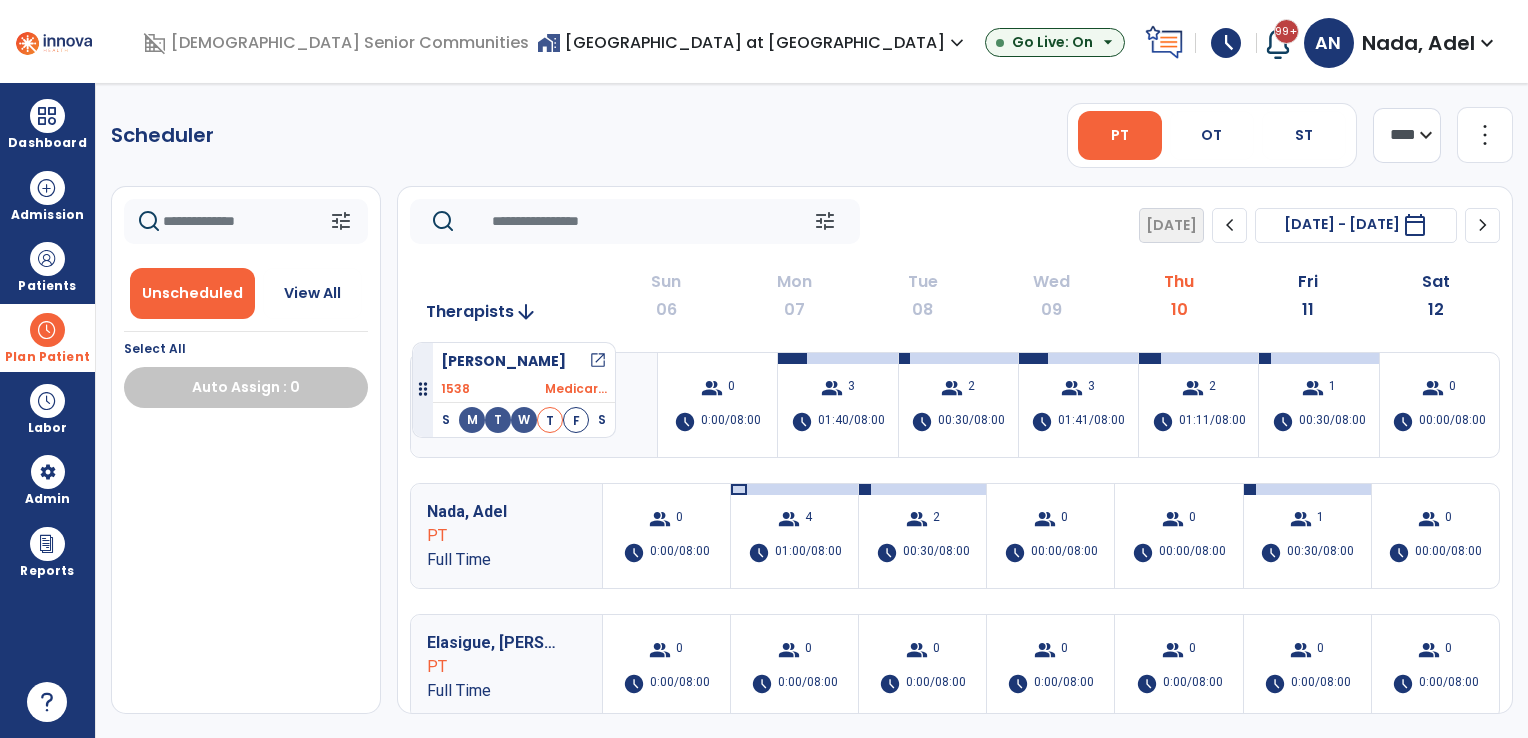 drag, startPoint x: 384, startPoint y: 449, endPoint x: 412, endPoint y: 334, distance: 118.35962 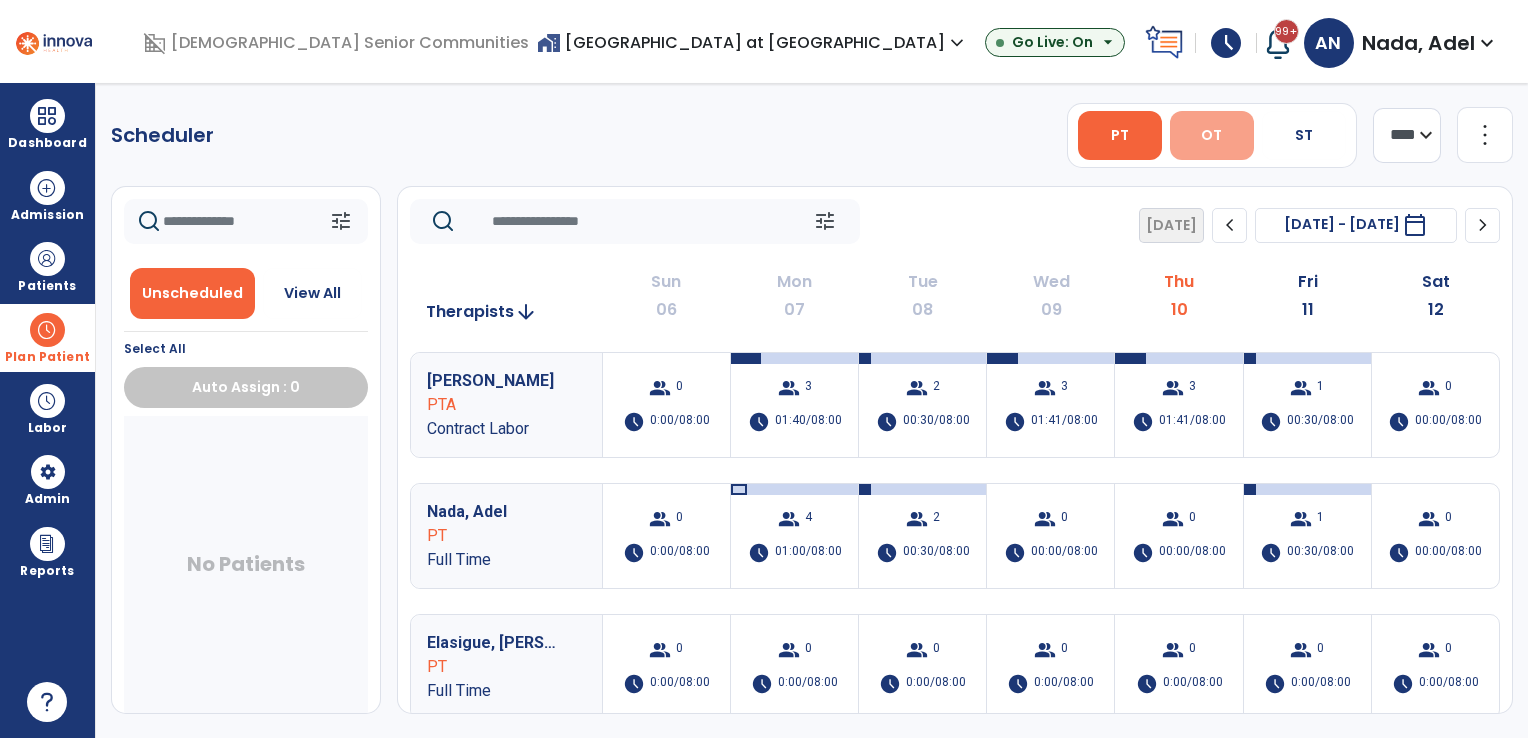 click on "OT" at bounding box center (1211, 135) 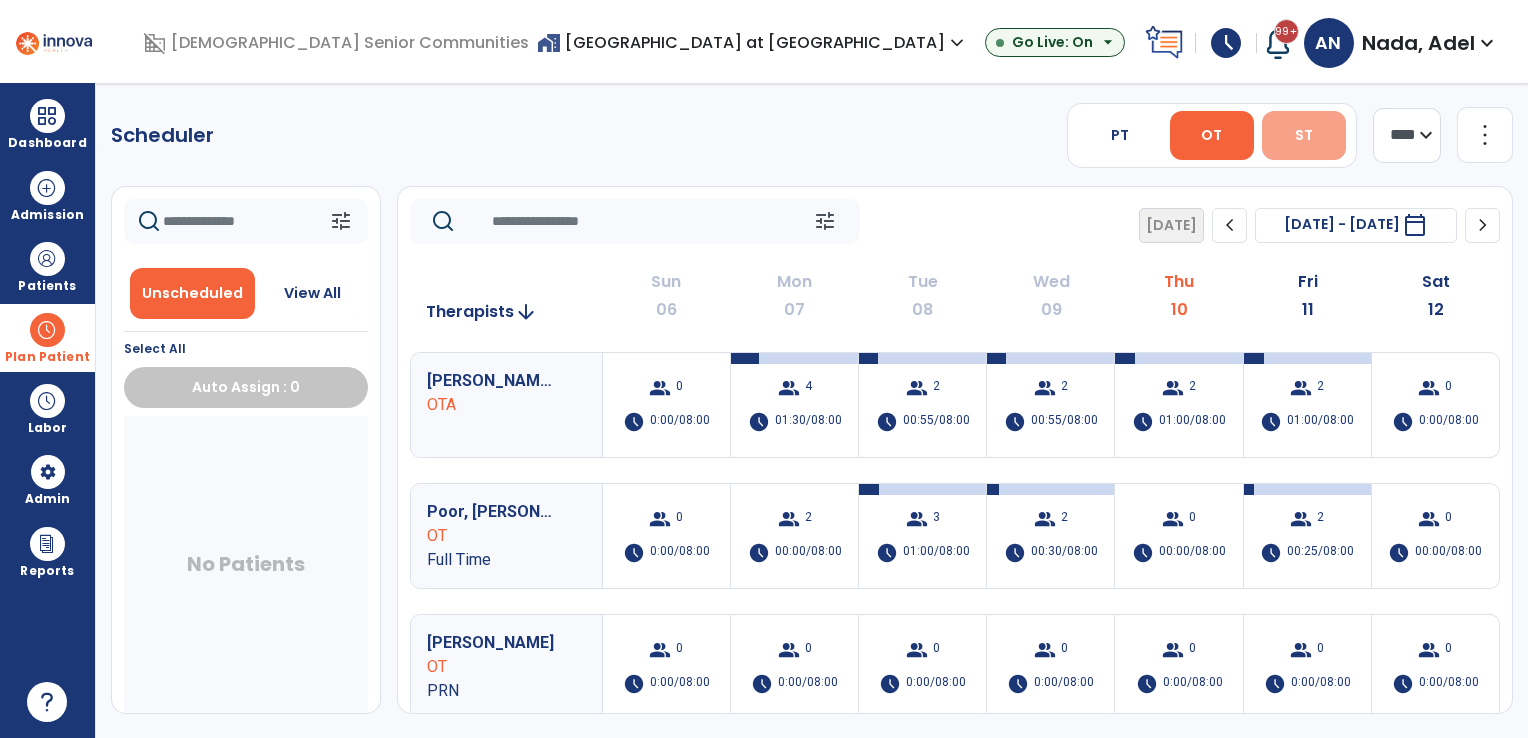 click on "ST" at bounding box center (1304, 135) 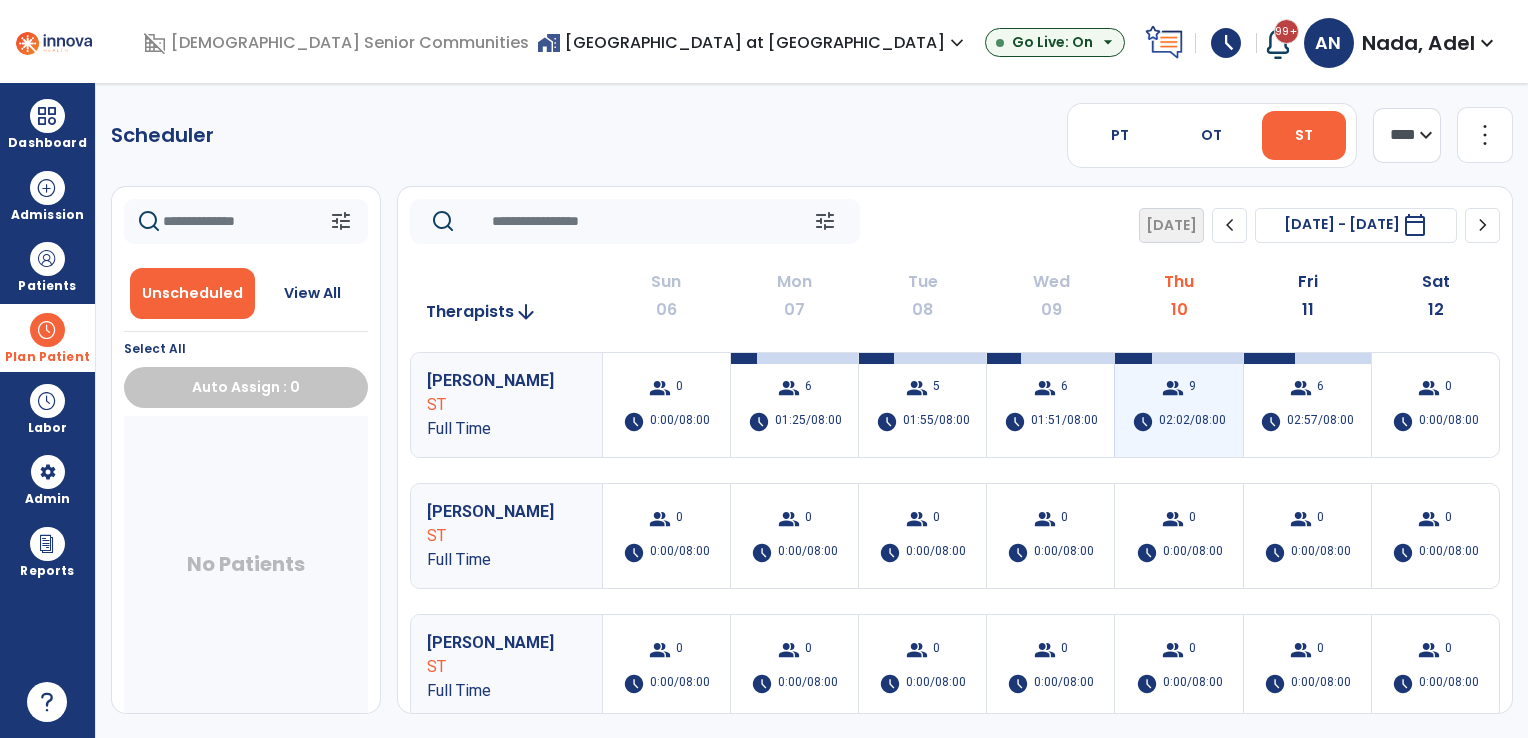 click on "group  9  schedule  02:02/08:00" at bounding box center [1178, 405] 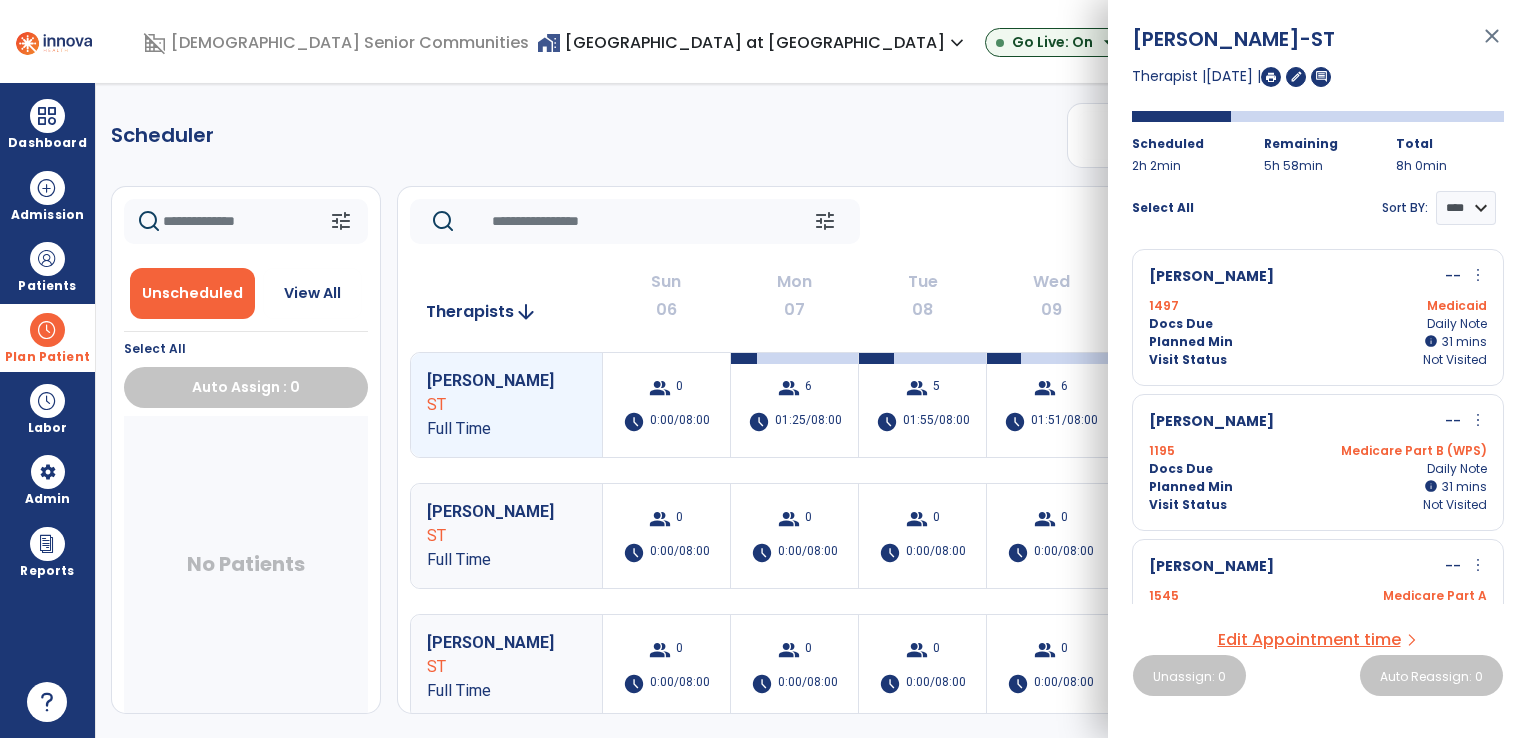click on "close" at bounding box center [1492, 45] 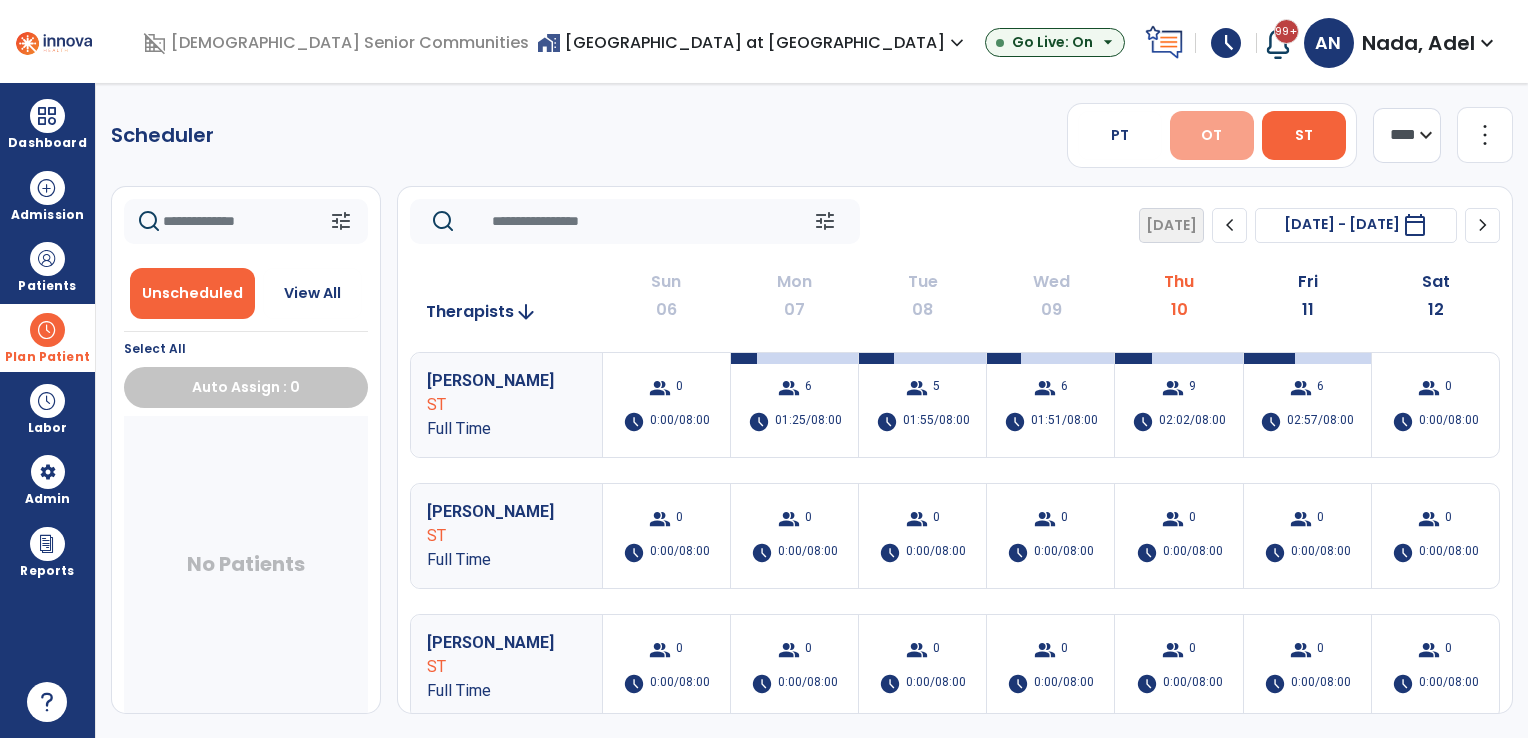 click on "OT" at bounding box center [1211, 135] 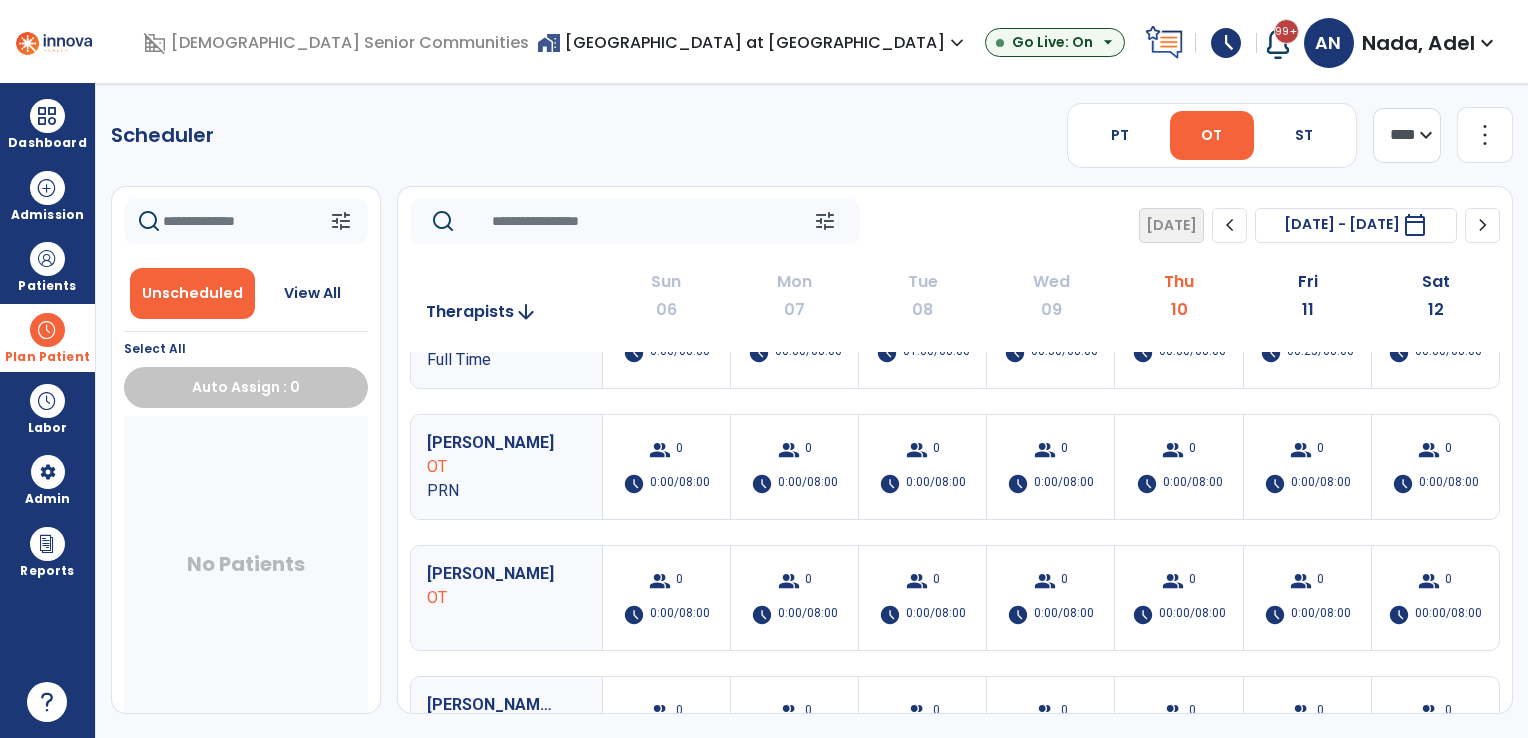 scroll, scrollTop: 0, scrollLeft: 0, axis: both 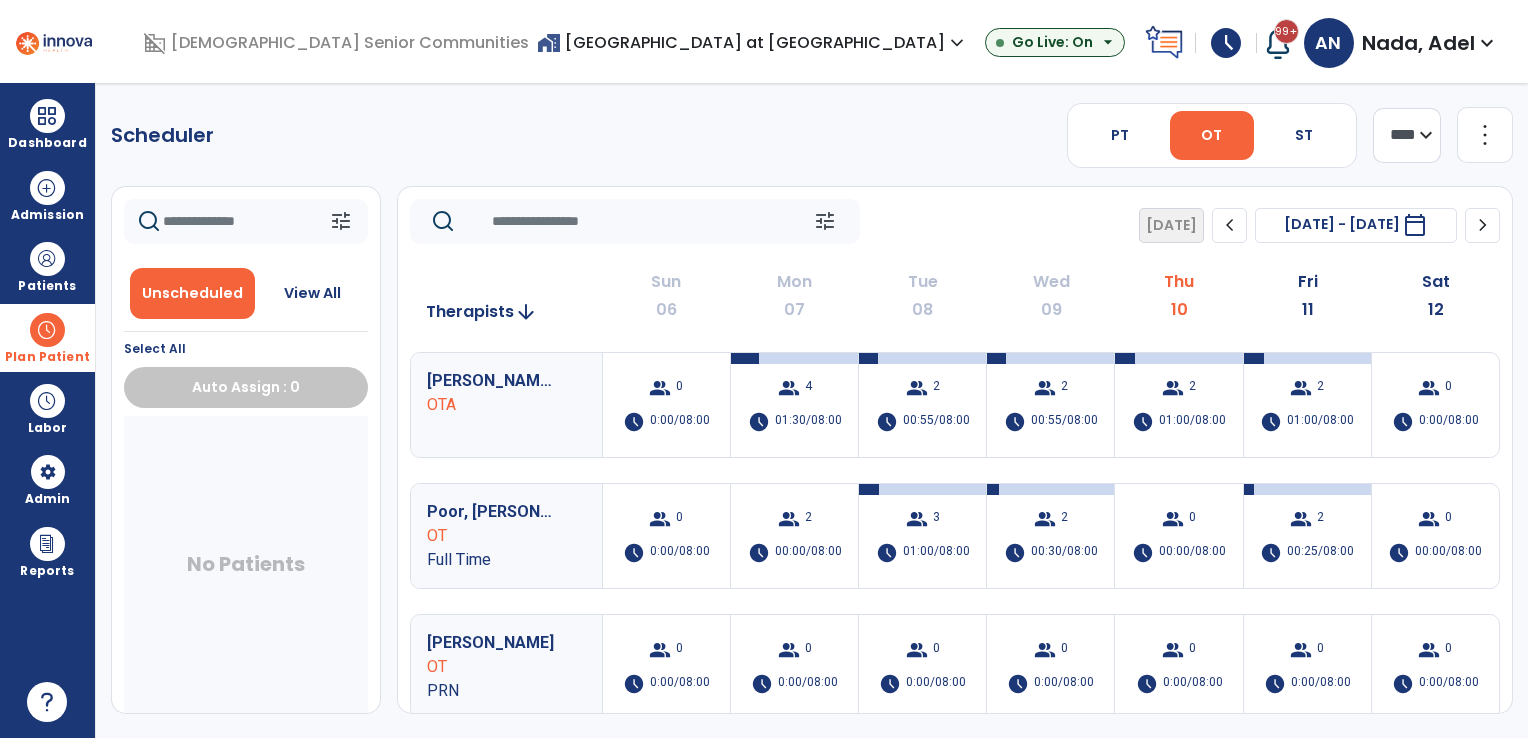 click on "home_work   Hickory Creek at New Castle   expand_more" at bounding box center [753, 42] 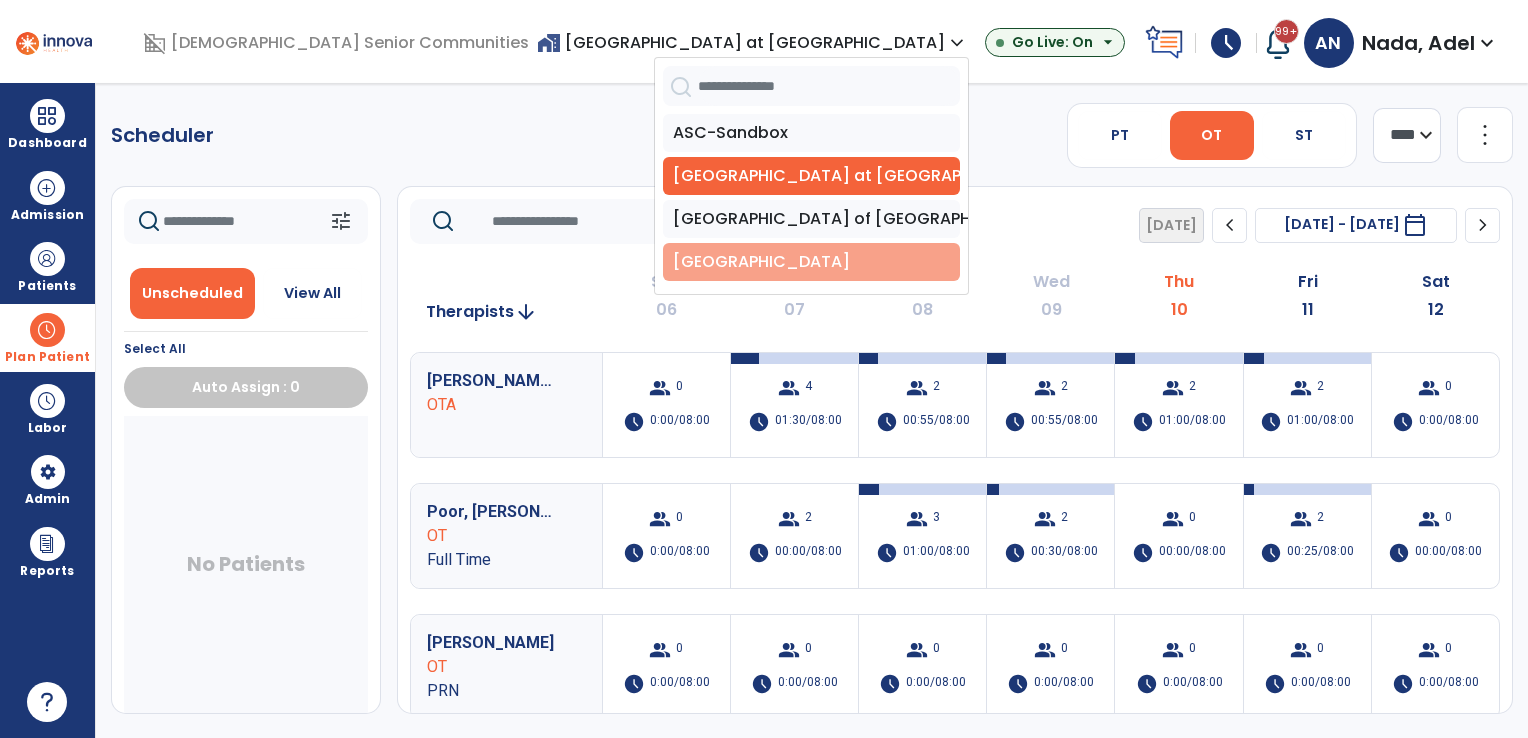 click on "[GEOGRAPHIC_DATA]" at bounding box center (811, 262) 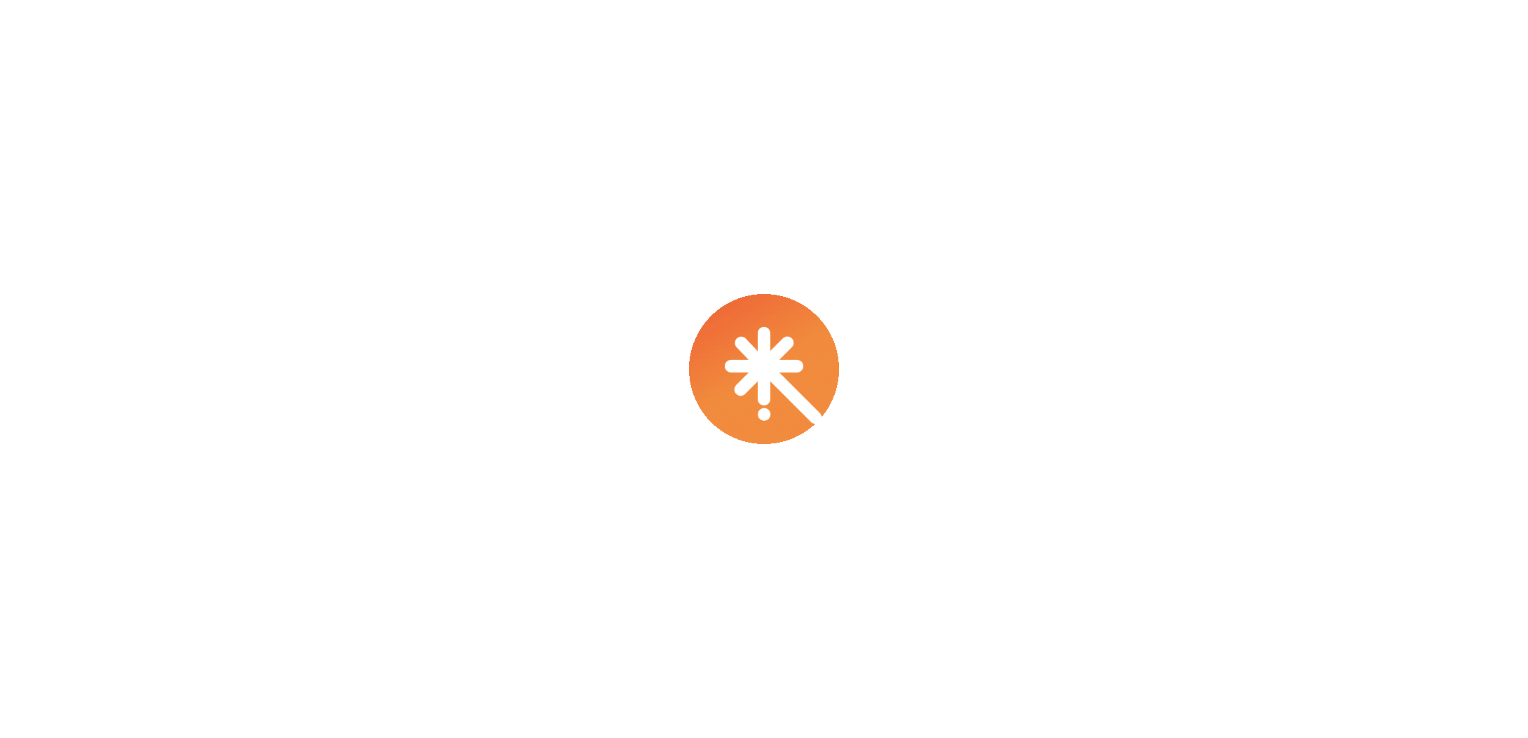 scroll, scrollTop: 0, scrollLeft: 0, axis: both 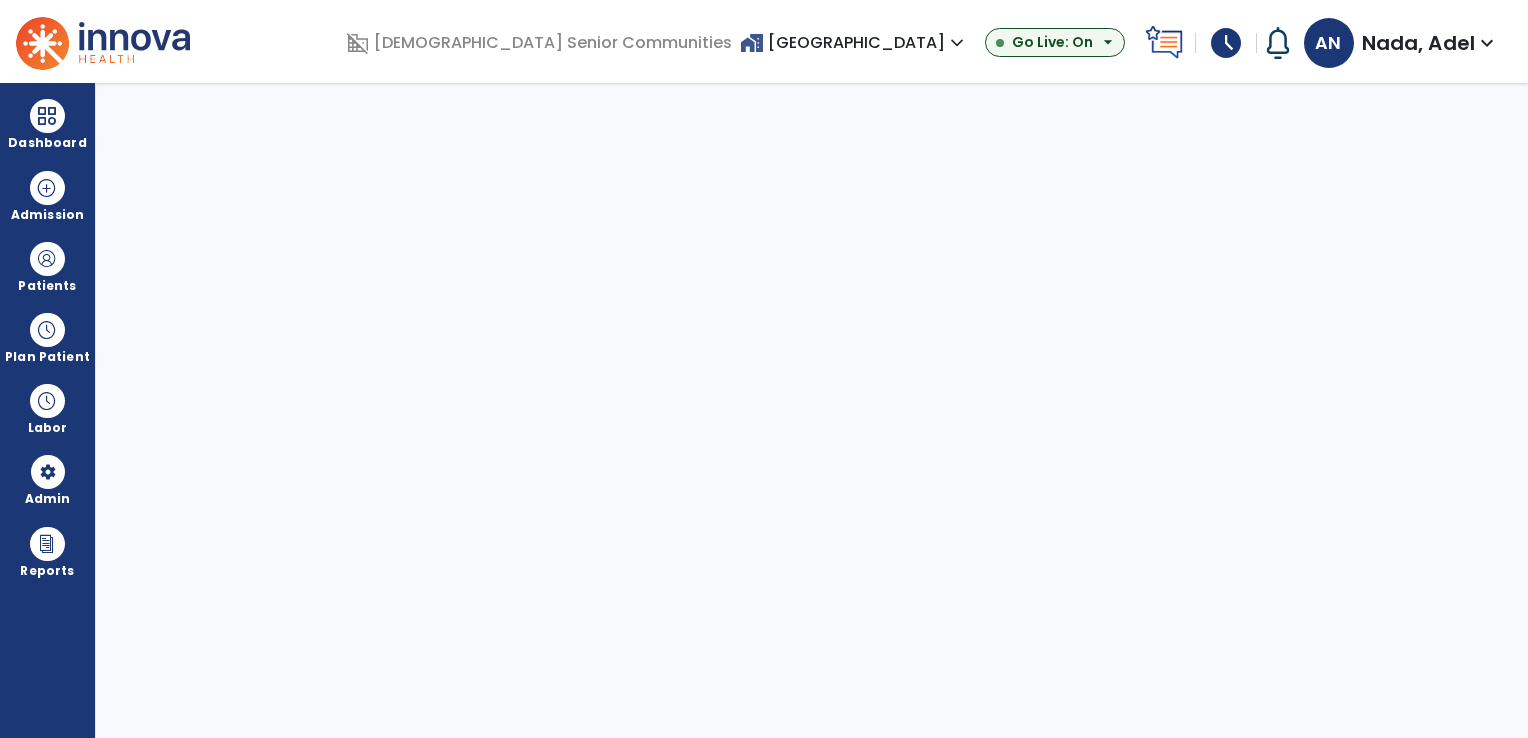 select on "***" 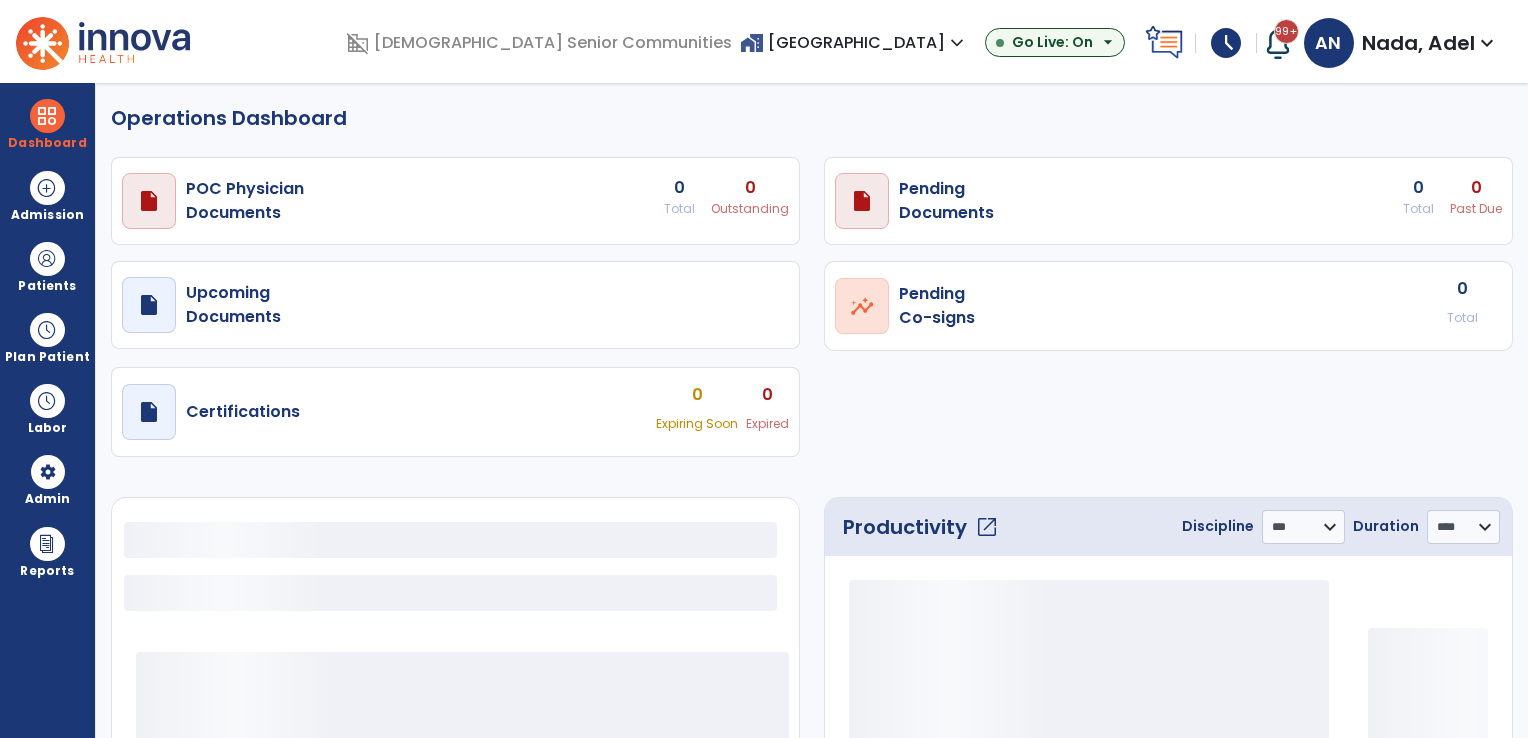 select on "***" 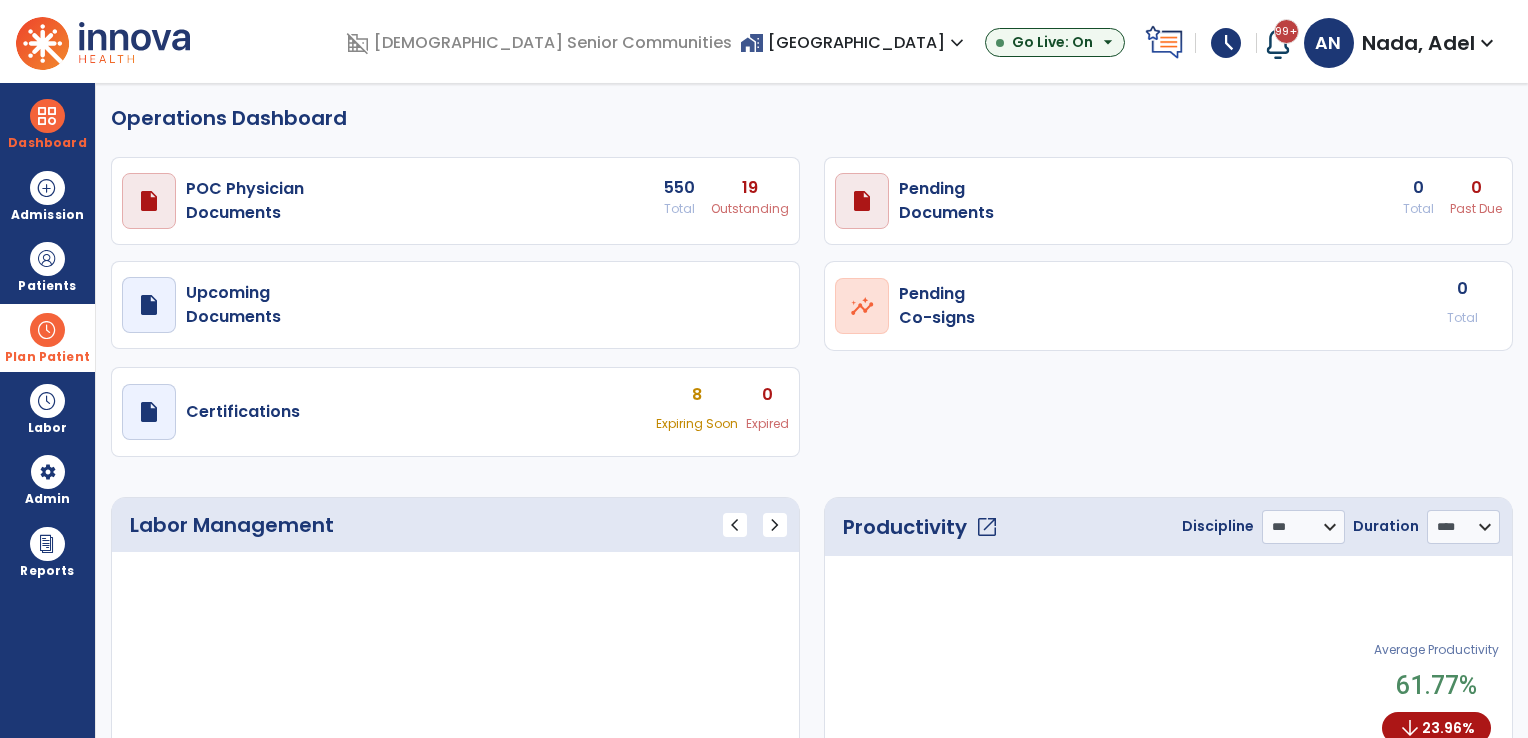 click on "Plan Patient" at bounding box center [47, 266] 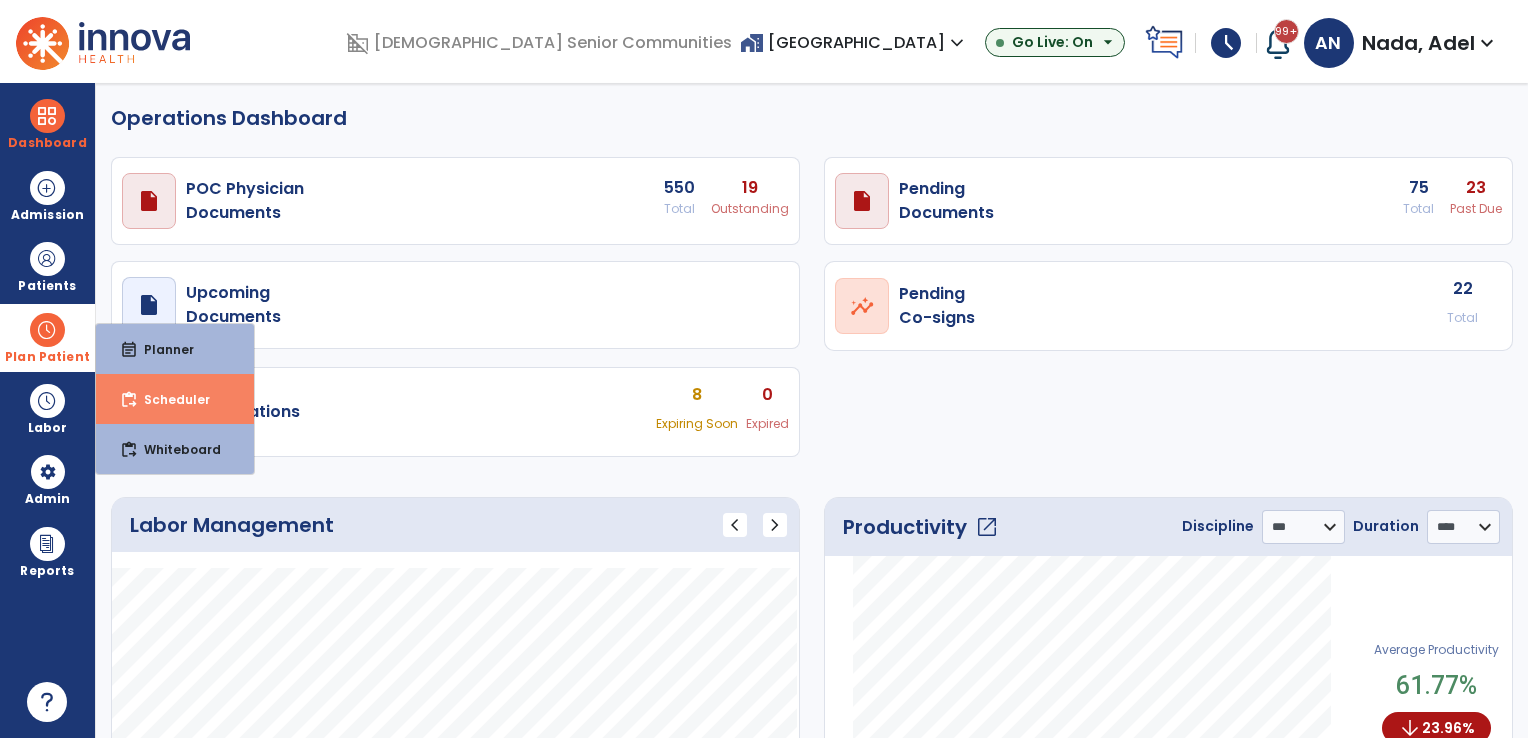 click on "Scheduler" at bounding box center [169, 399] 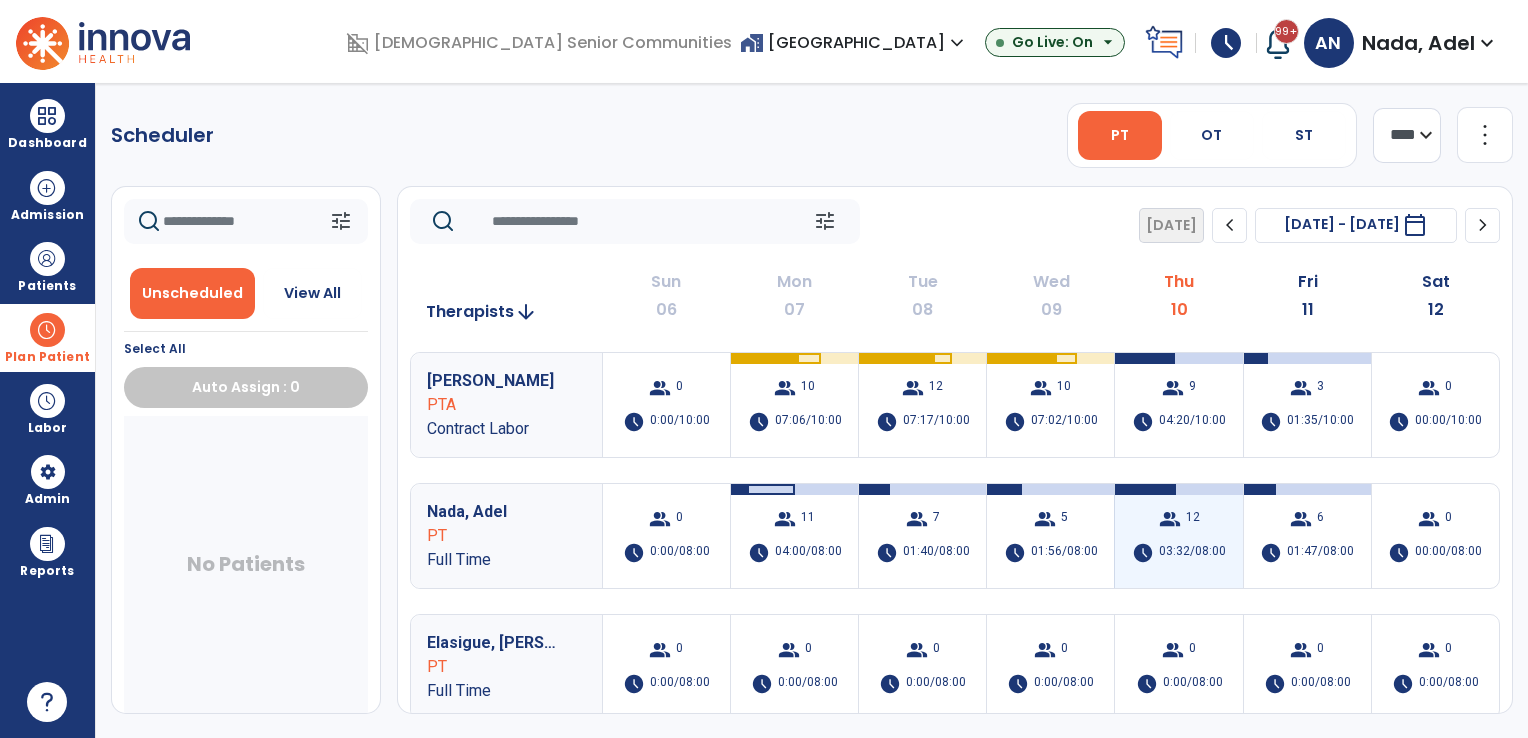 click on "12" at bounding box center (1193, 519) 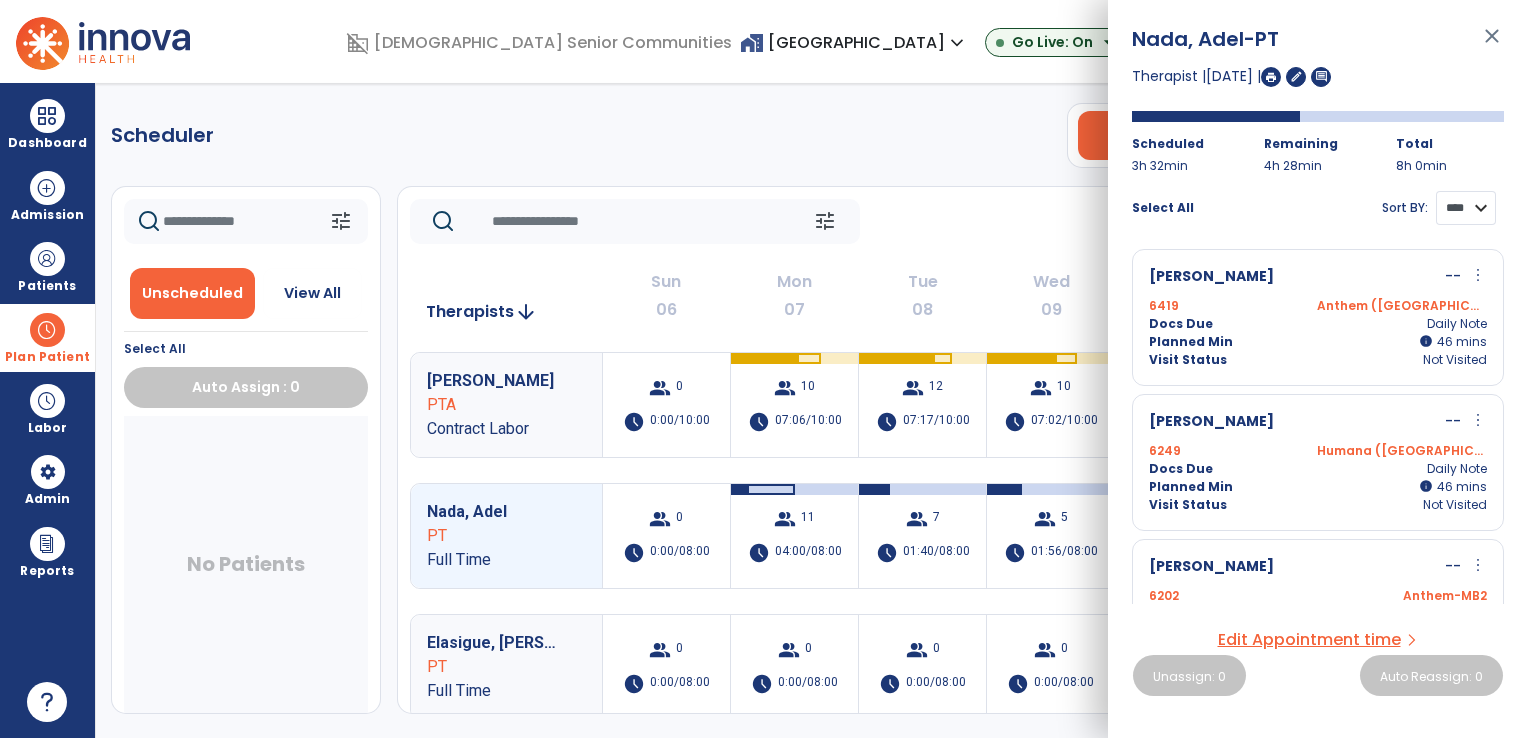 click on "**** ****" at bounding box center [1466, 208] 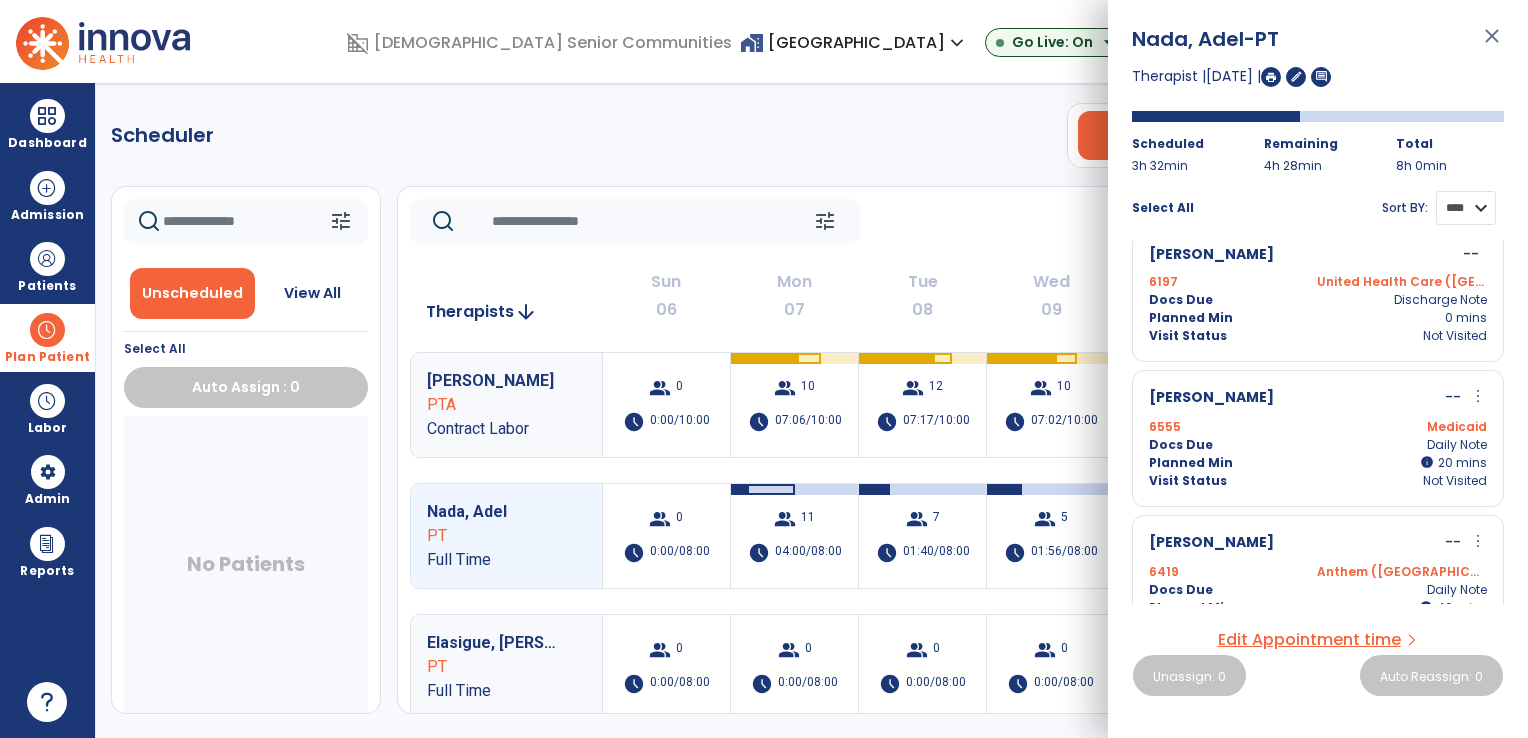 scroll, scrollTop: 1158, scrollLeft: 0, axis: vertical 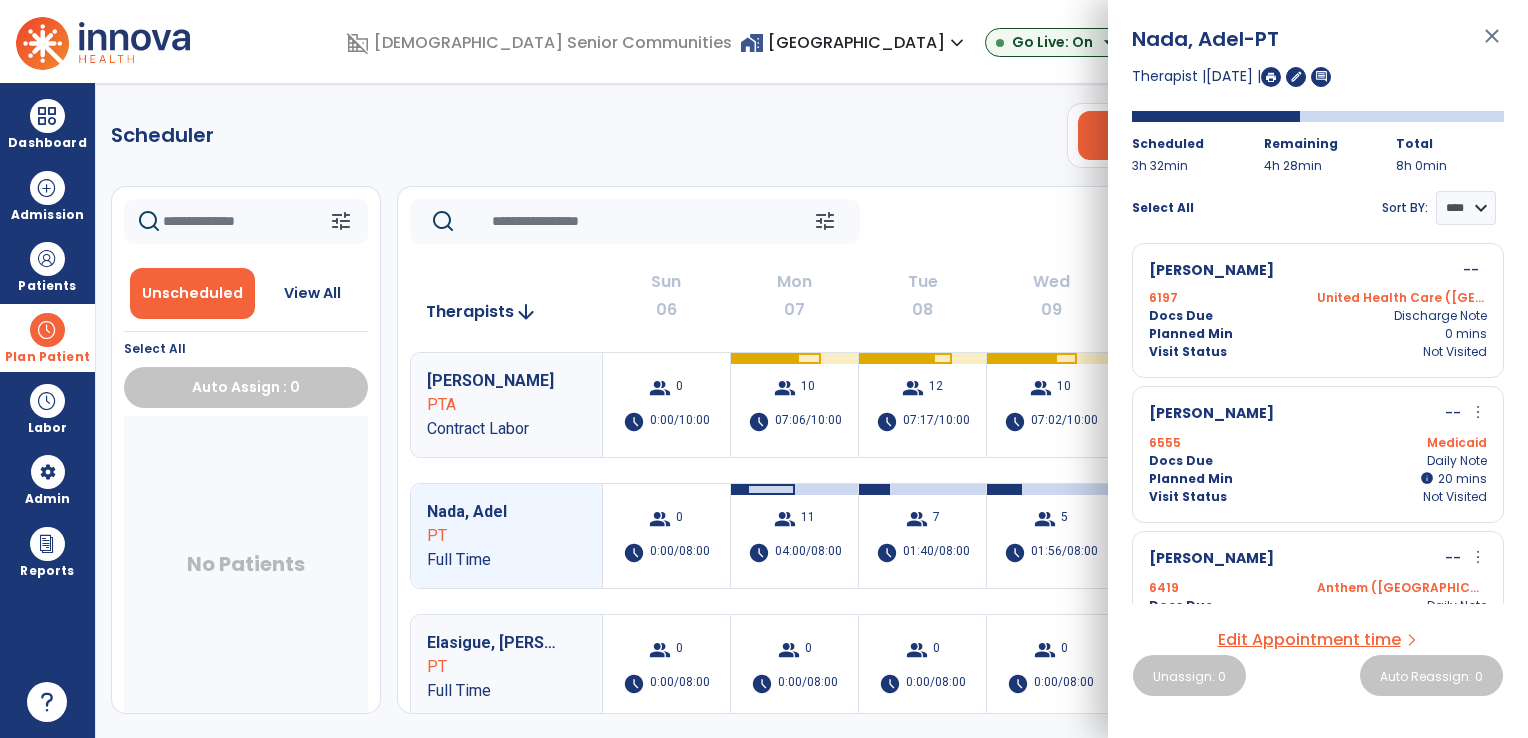 click on "6555 Medicaid" at bounding box center [1318, 443] 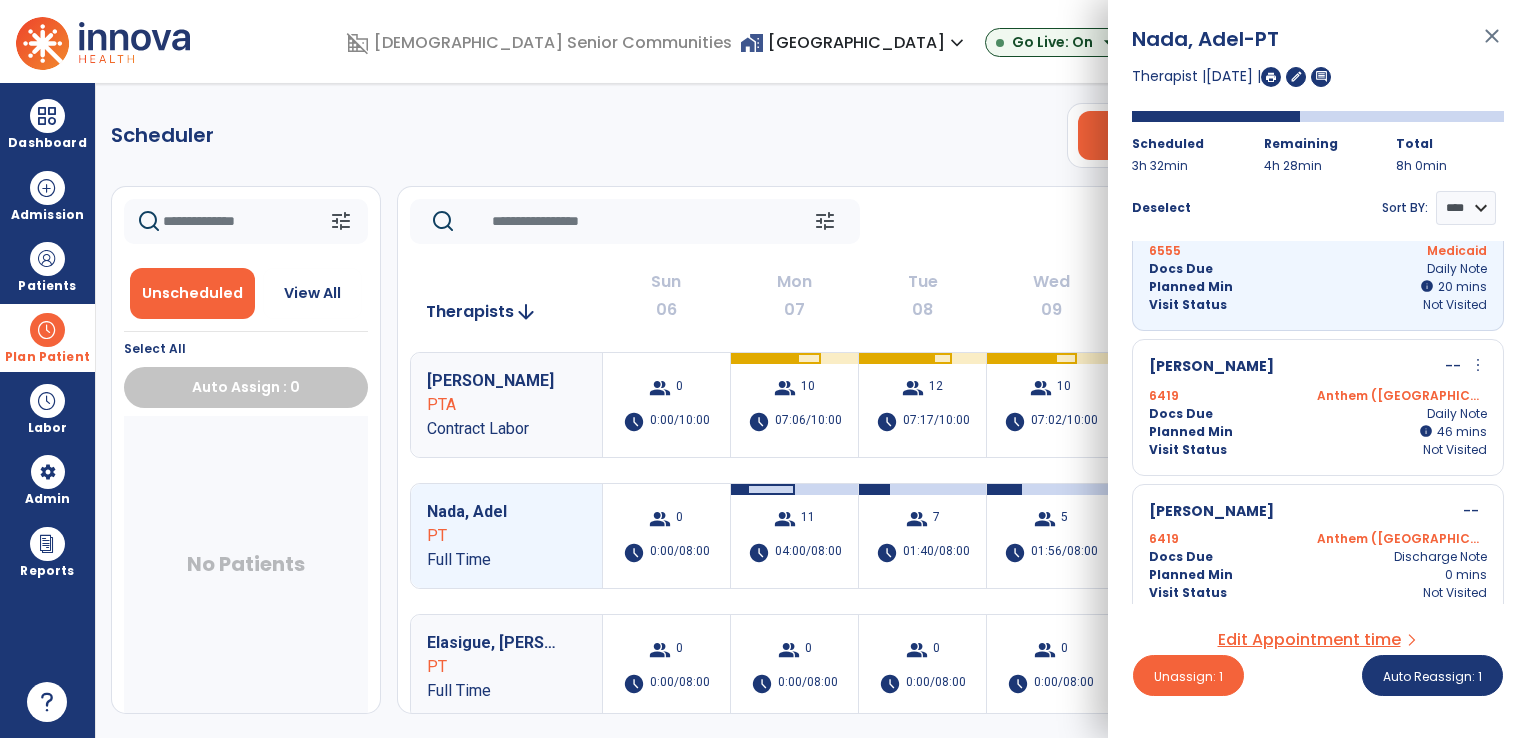 scroll, scrollTop: 1358, scrollLeft: 0, axis: vertical 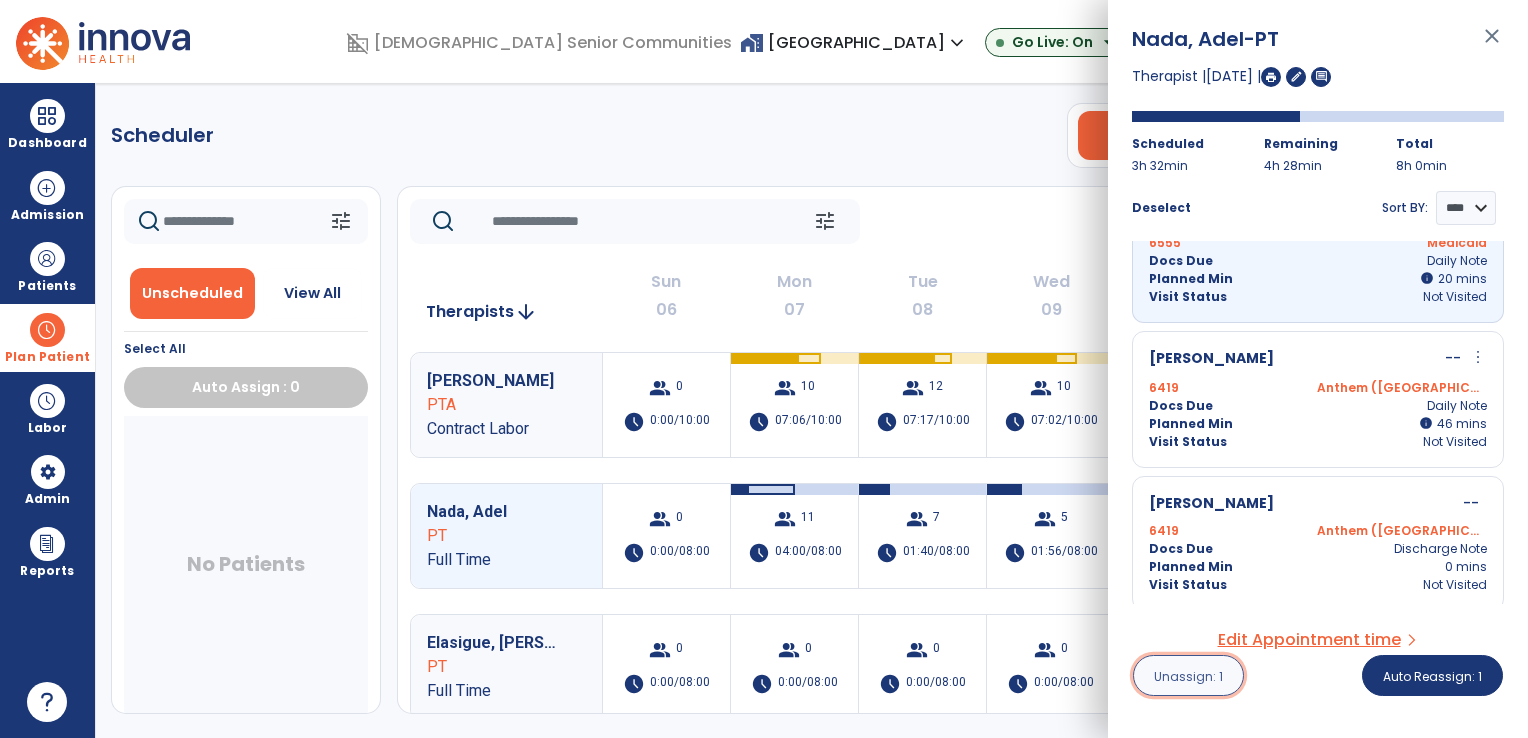 click on "Unassign: 1" at bounding box center [1188, 675] 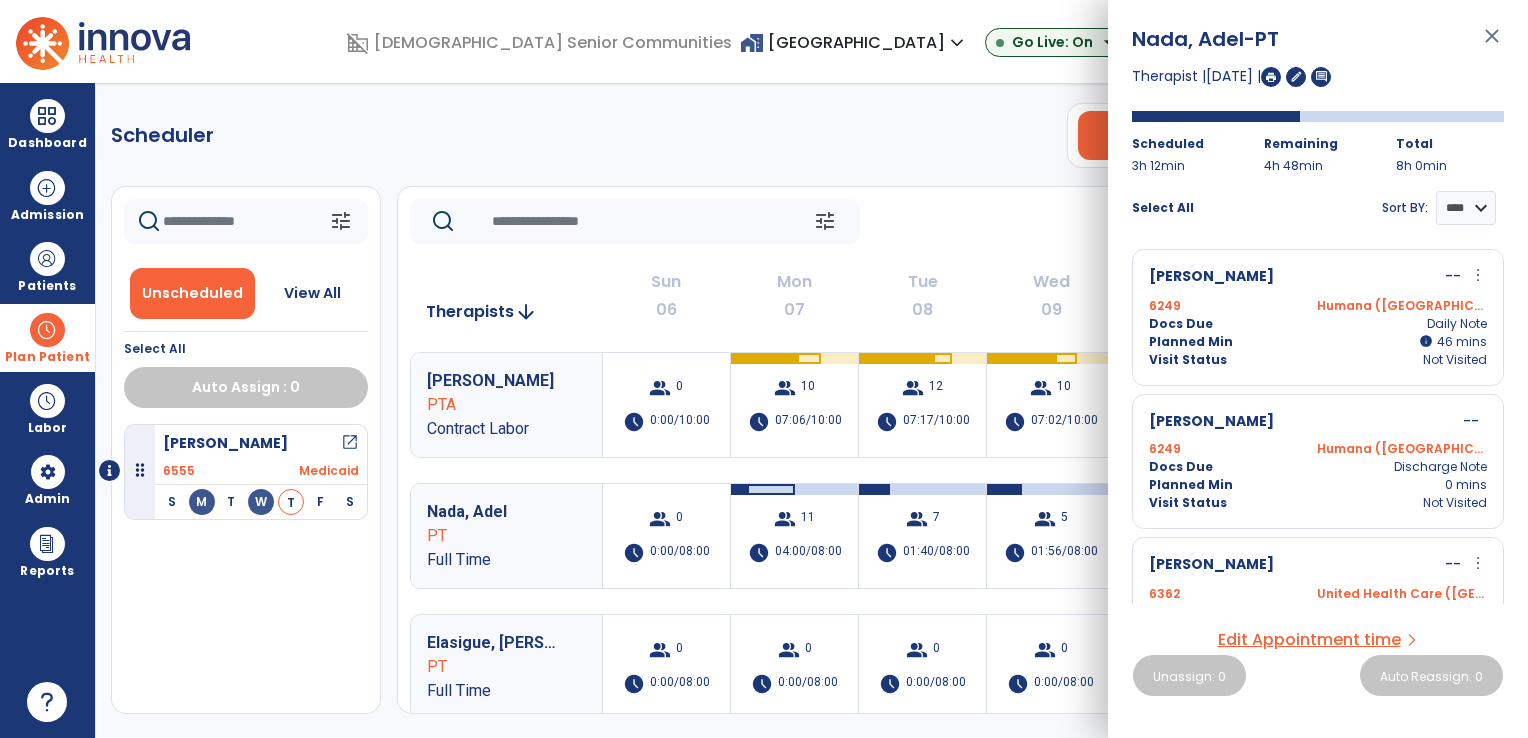 click on "tune   [DATE]  chevron_left [DATE] - [DATE]  *********  calendar_today  chevron_right" 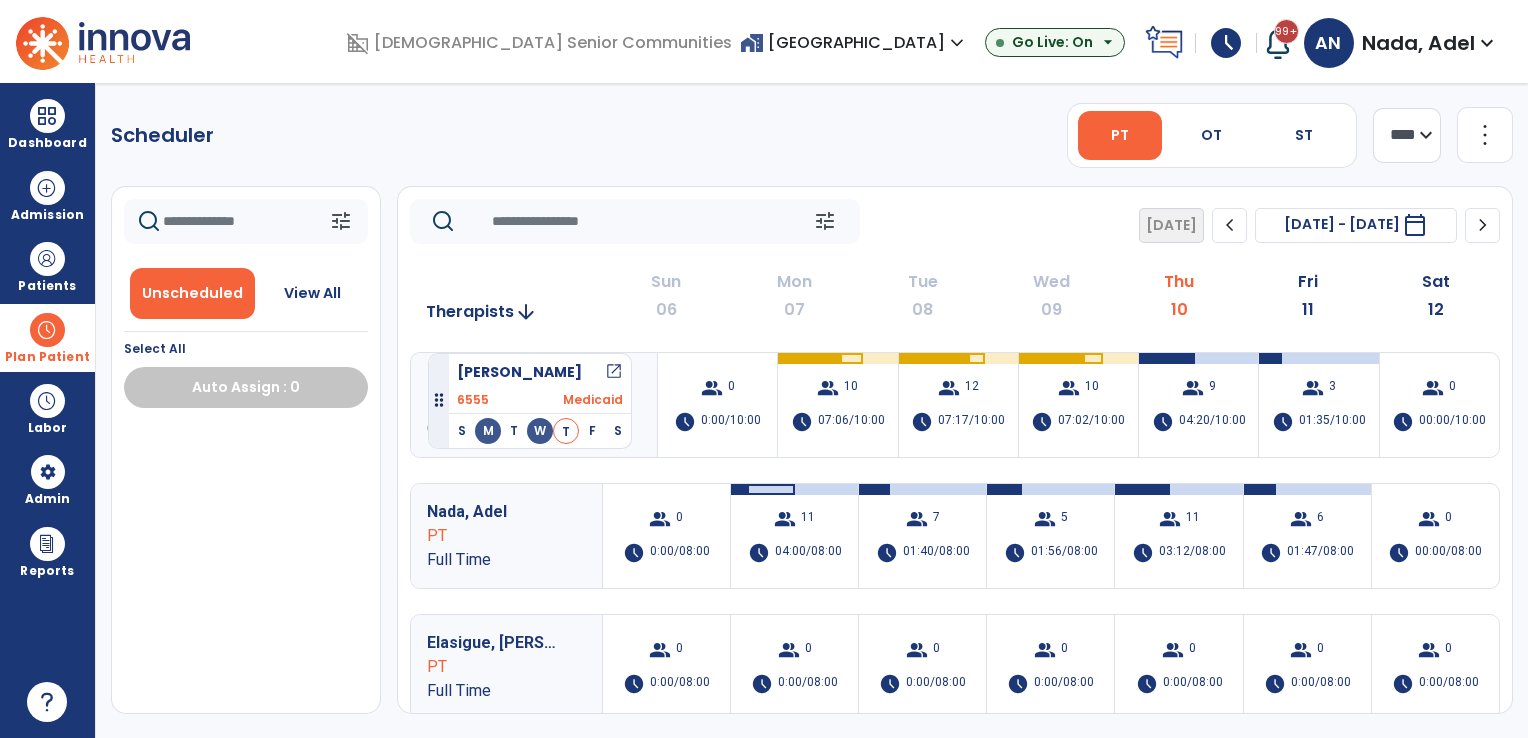 drag, startPoint x: 288, startPoint y: 448, endPoint x: 428, endPoint y: 345, distance: 173.80736 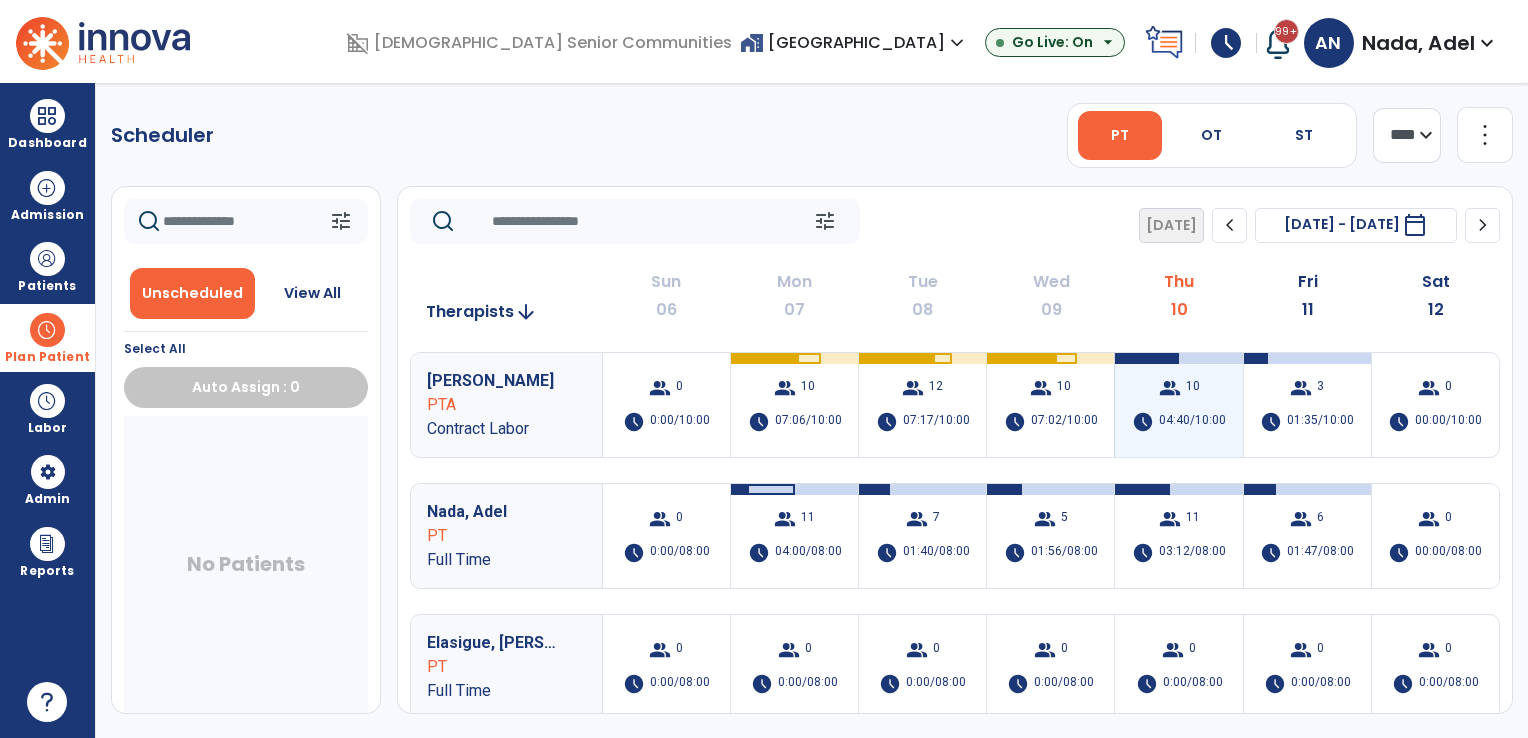 click on "04:40/10:00" at bounding box center (1192, 422) 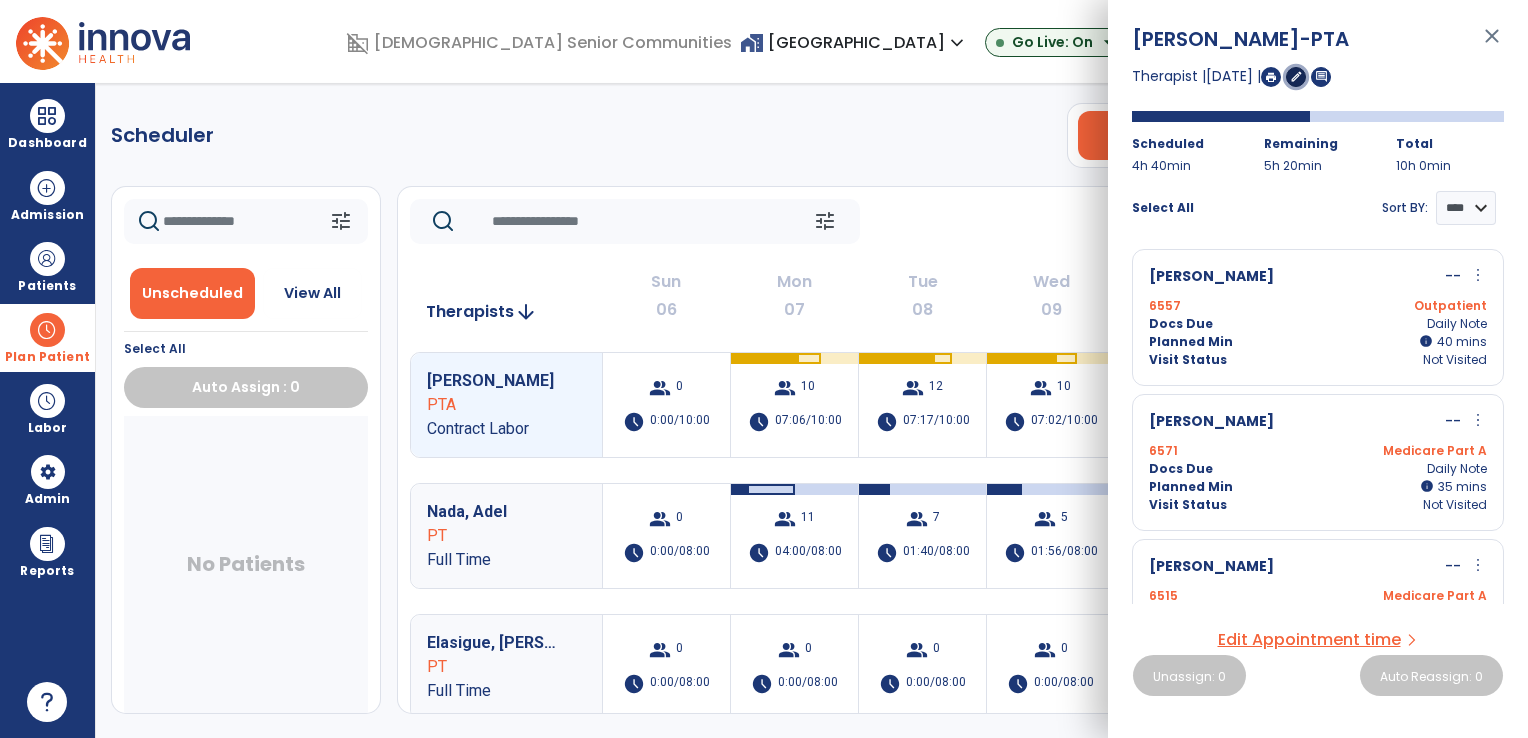 click on "edit" at bounding box center (1296, 76) 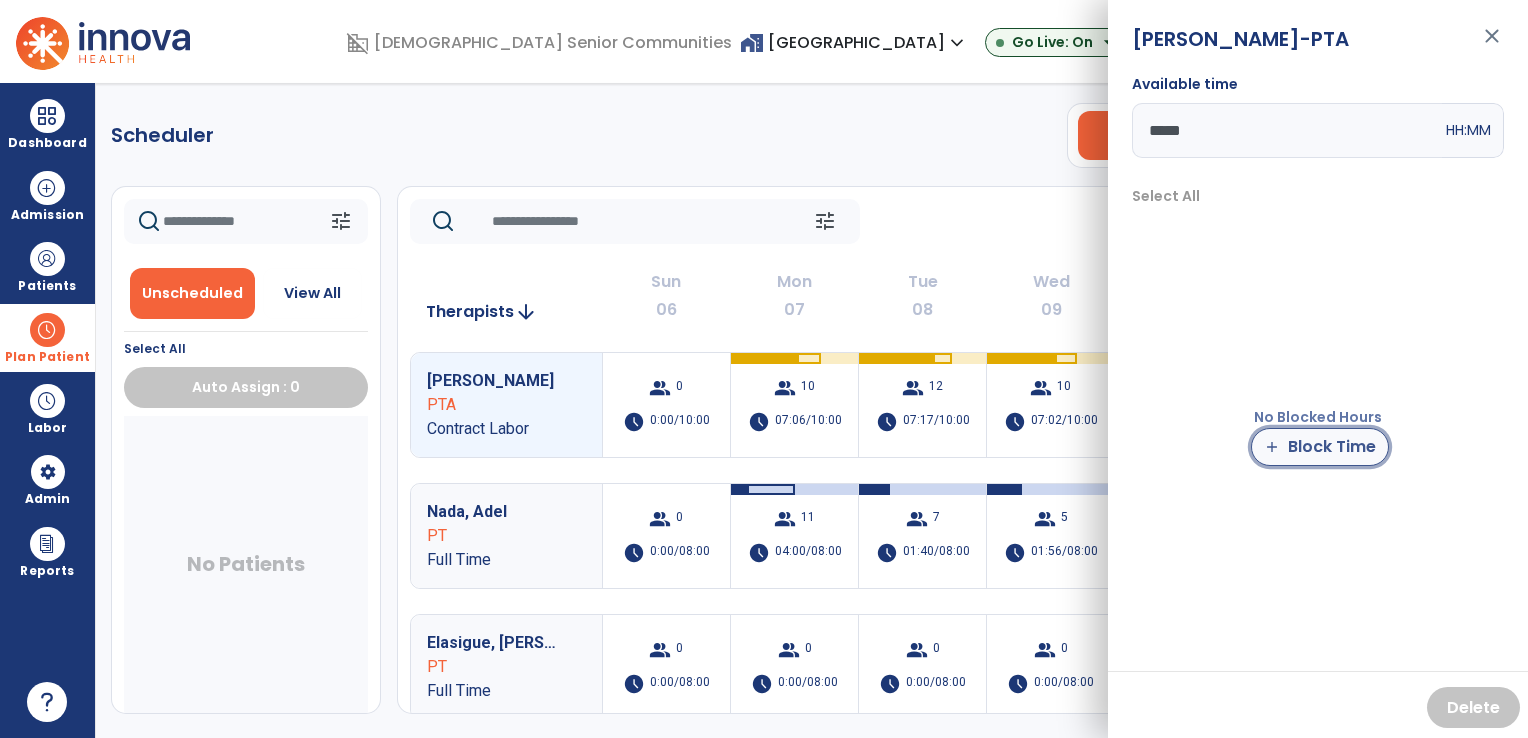 click on "add   Block Time" at bounding box center (1320, 447) 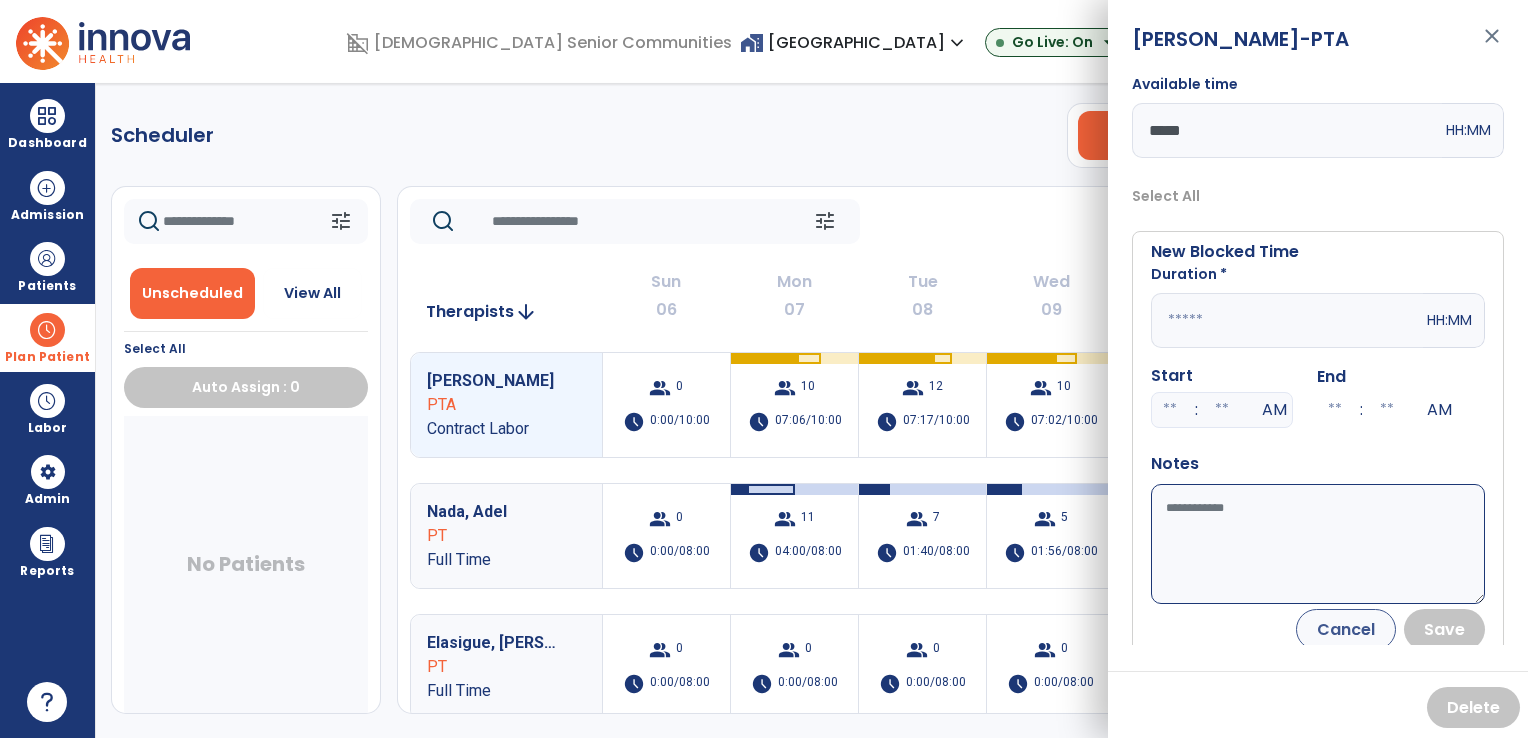 click at bounding box center [1287, 320] 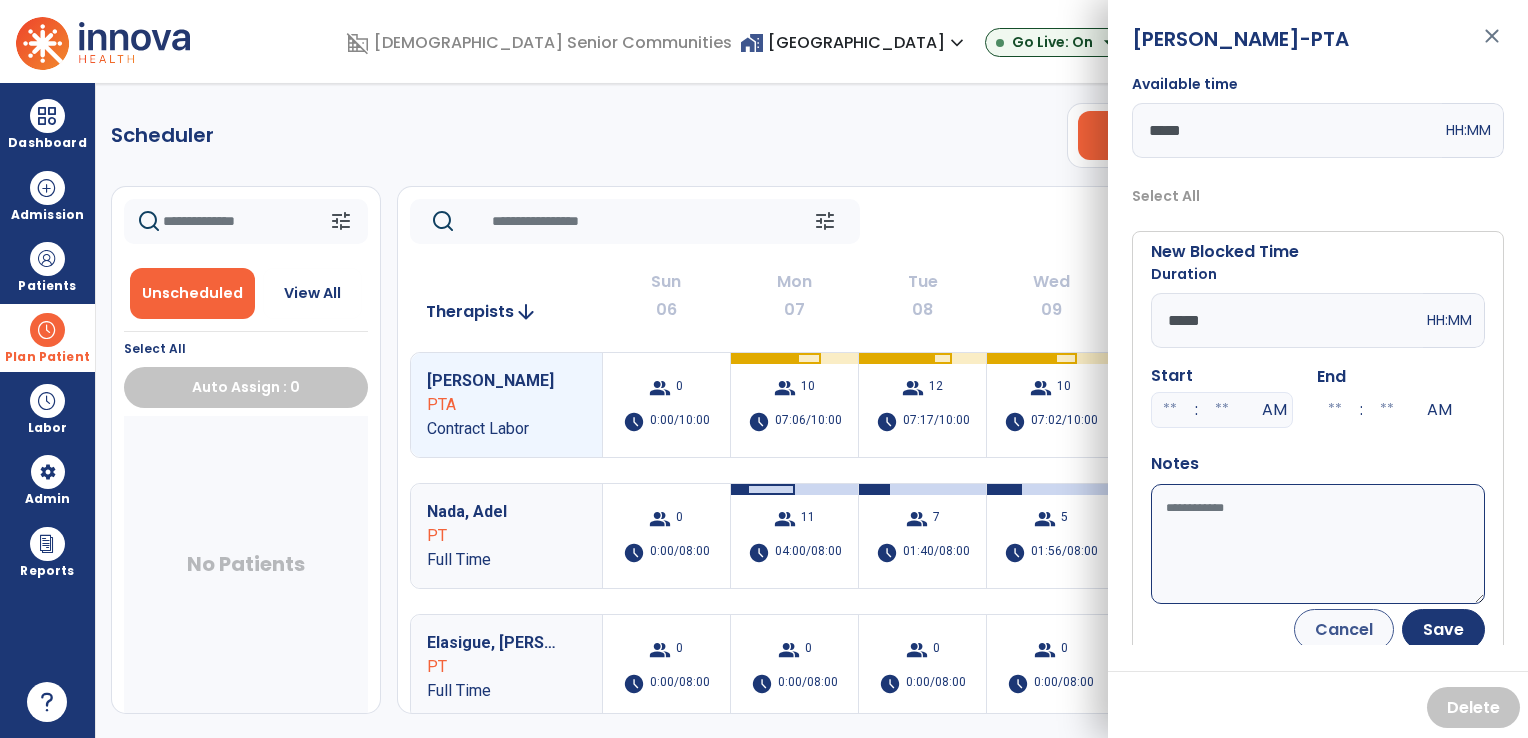 type on "*****" 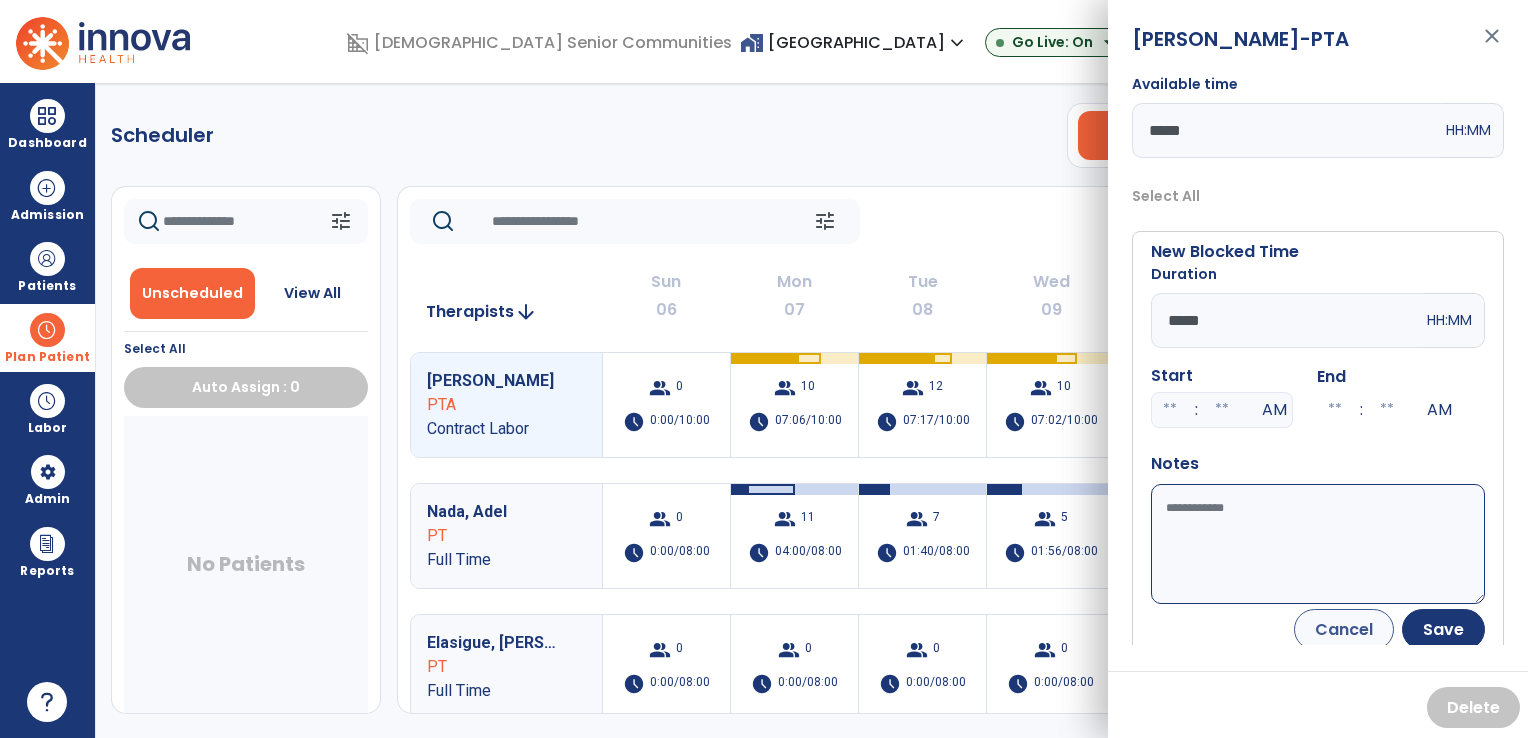 click on "Available time" at bounding box center (1318, 544) 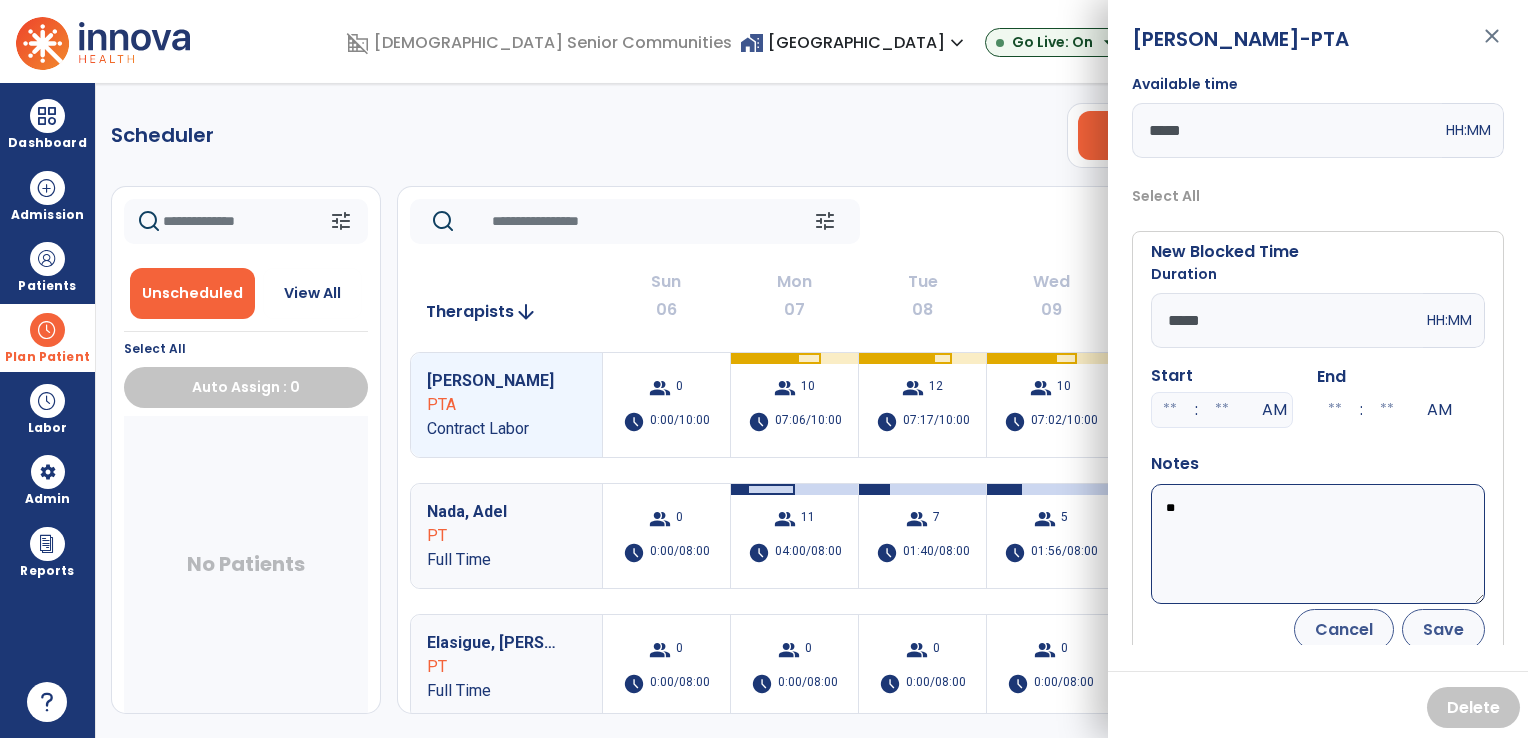 type on "**" 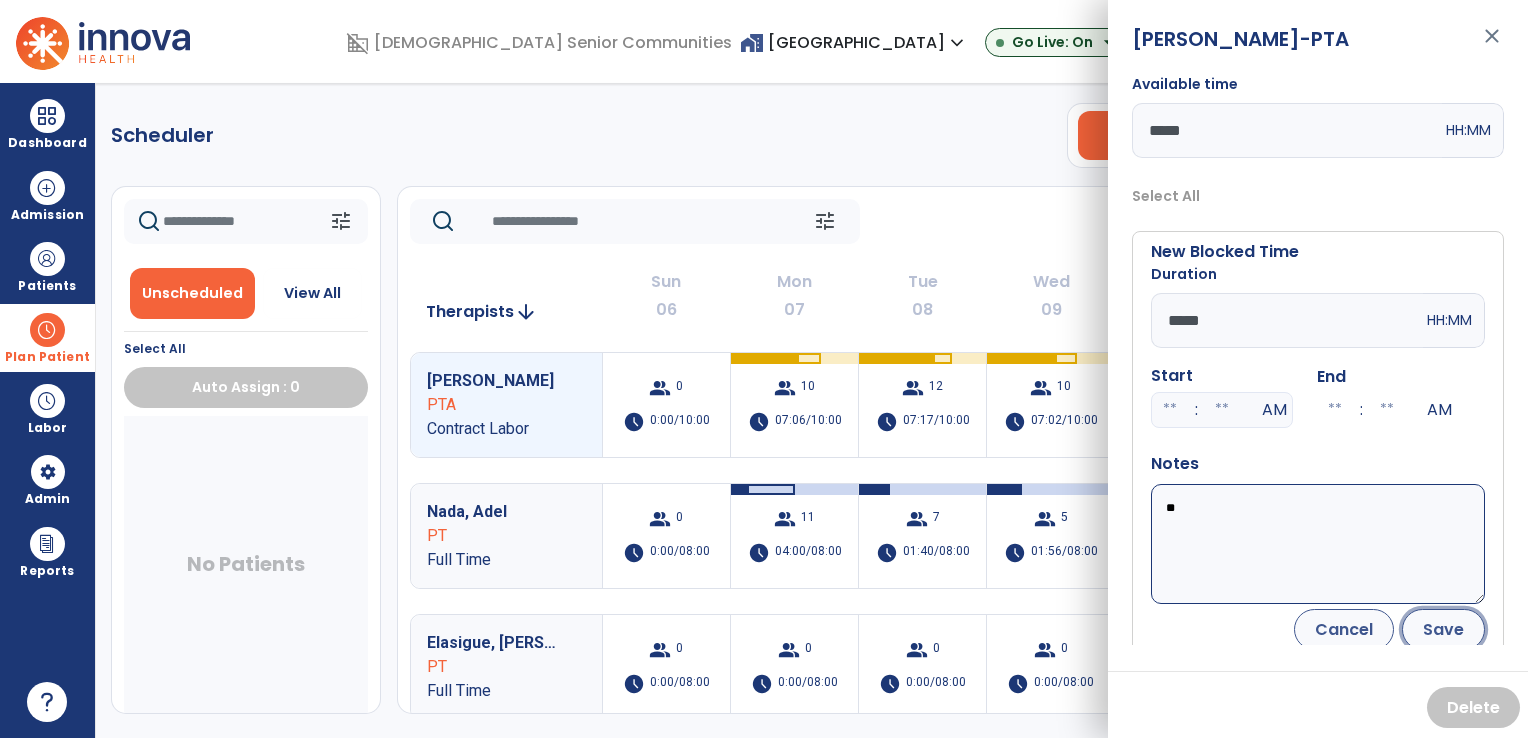 click on "Save" at bounding box center (1443, 629) 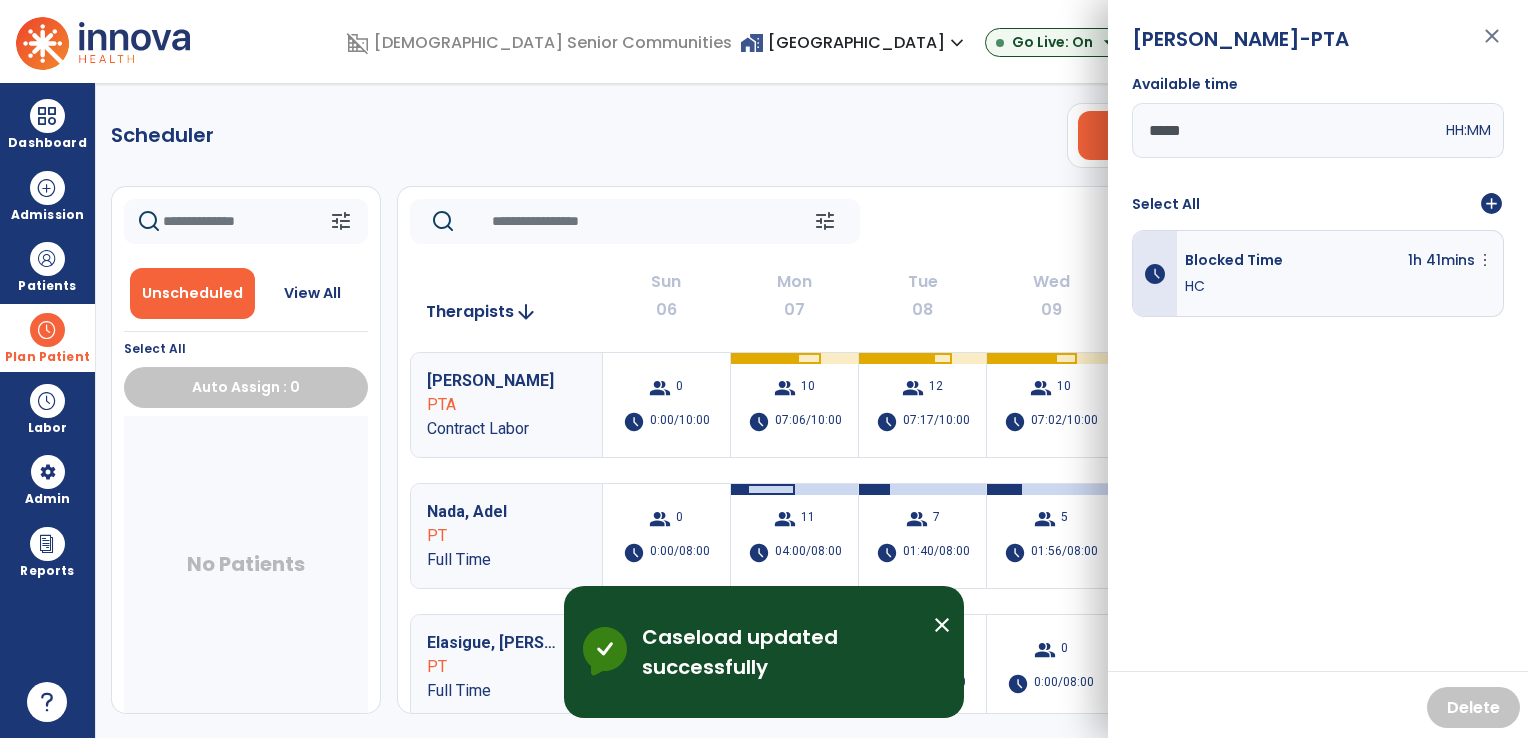 click on "tune   [DATE]  chevron_left [DATE] - [DATE]  *********  calendar_today  chevron_right" 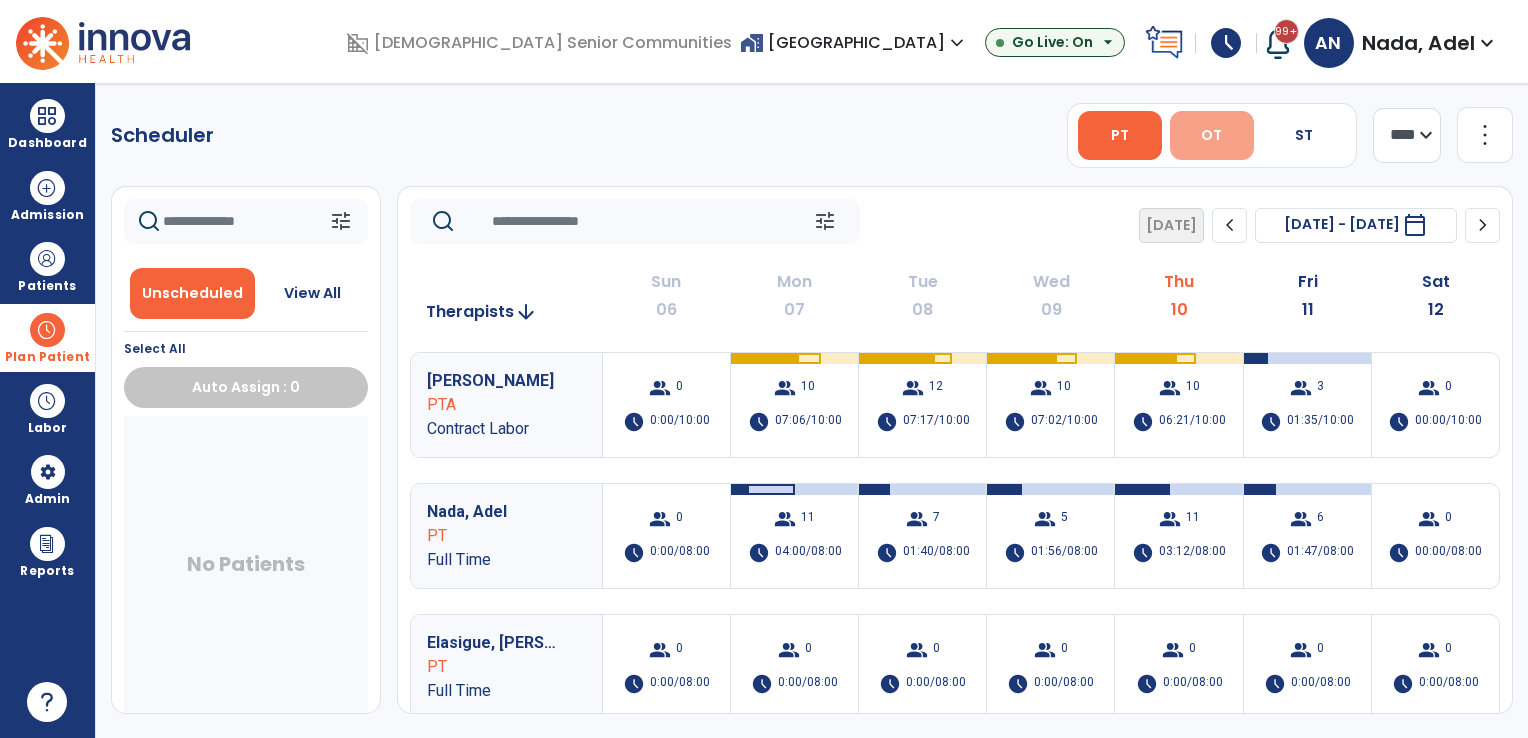 click on "OT" at bounding box center [1211, 135] 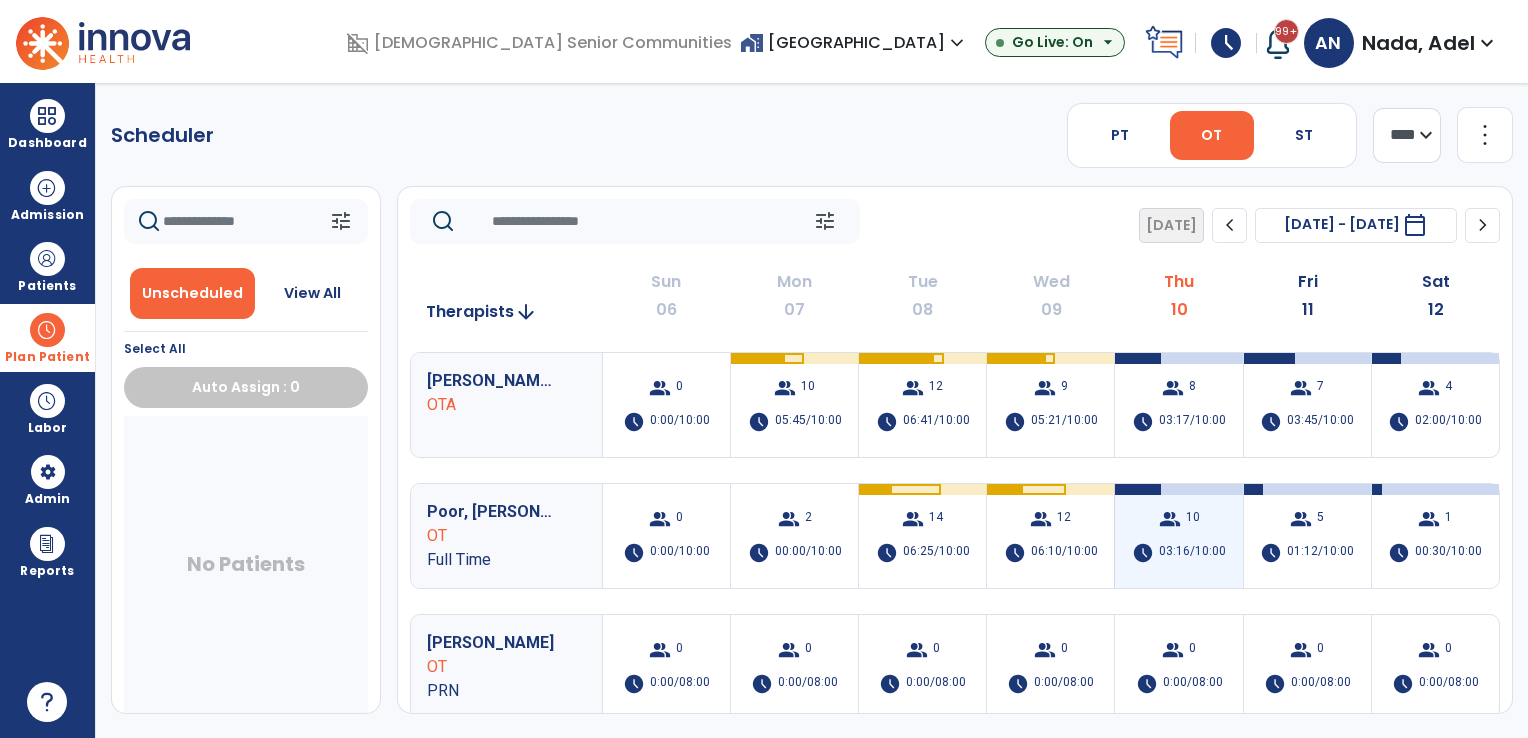 click on "group  10  schedule  03:16/10:00" at bounding box center (1178, 536) 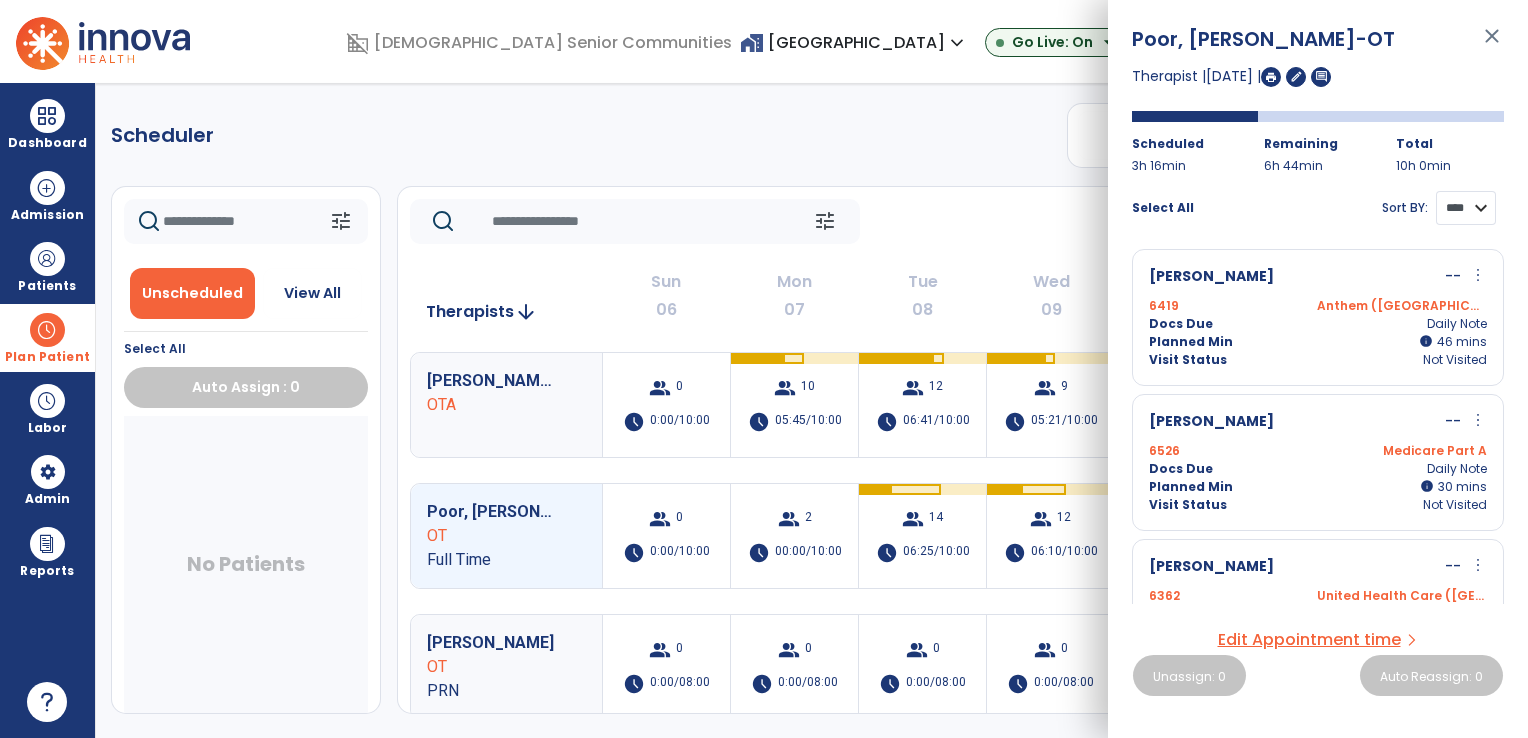 click on "**** ****" at bounding box center (1466, 208) 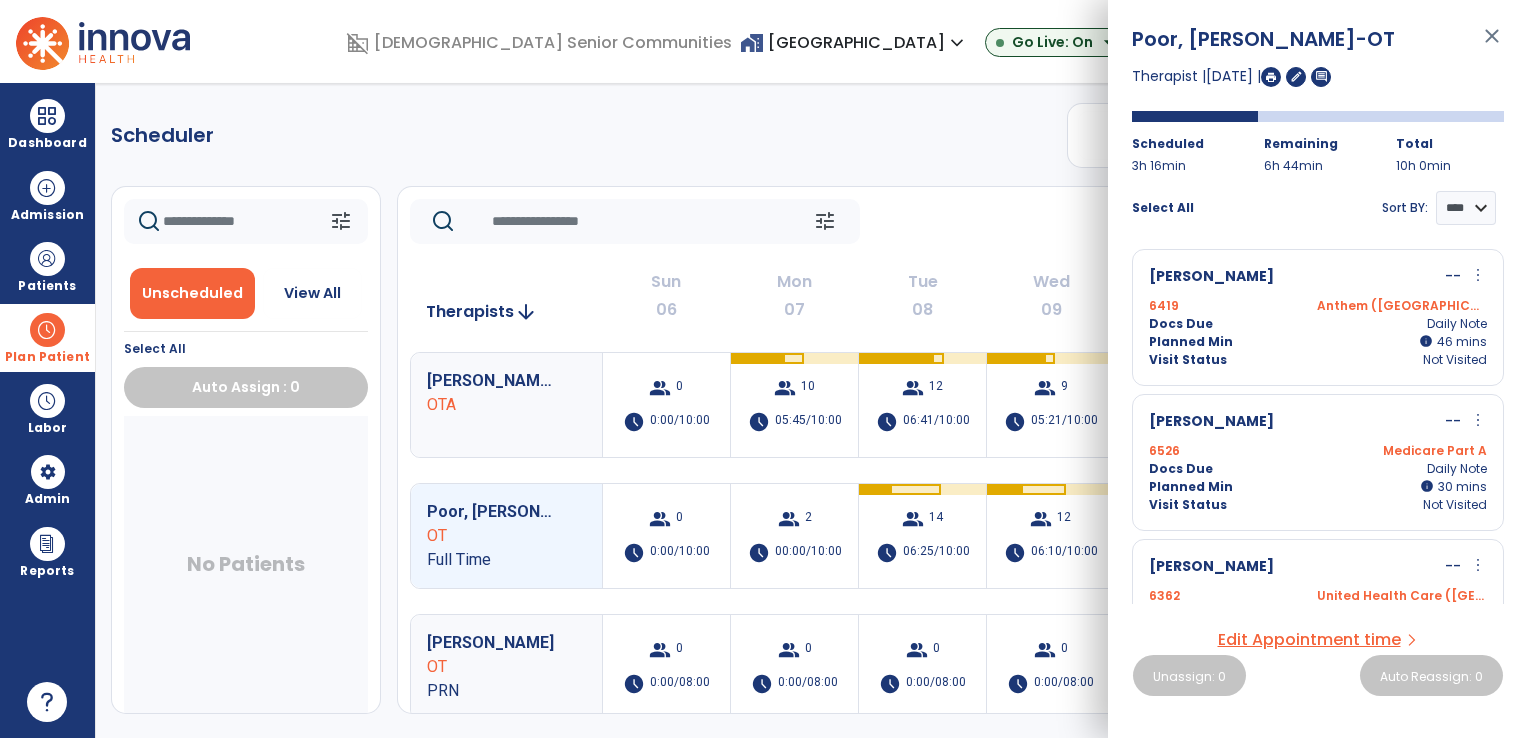click on "Scheduler   PT   OT   ST  **** *** more_vert  Manage Labor   View All Therapists   Print" 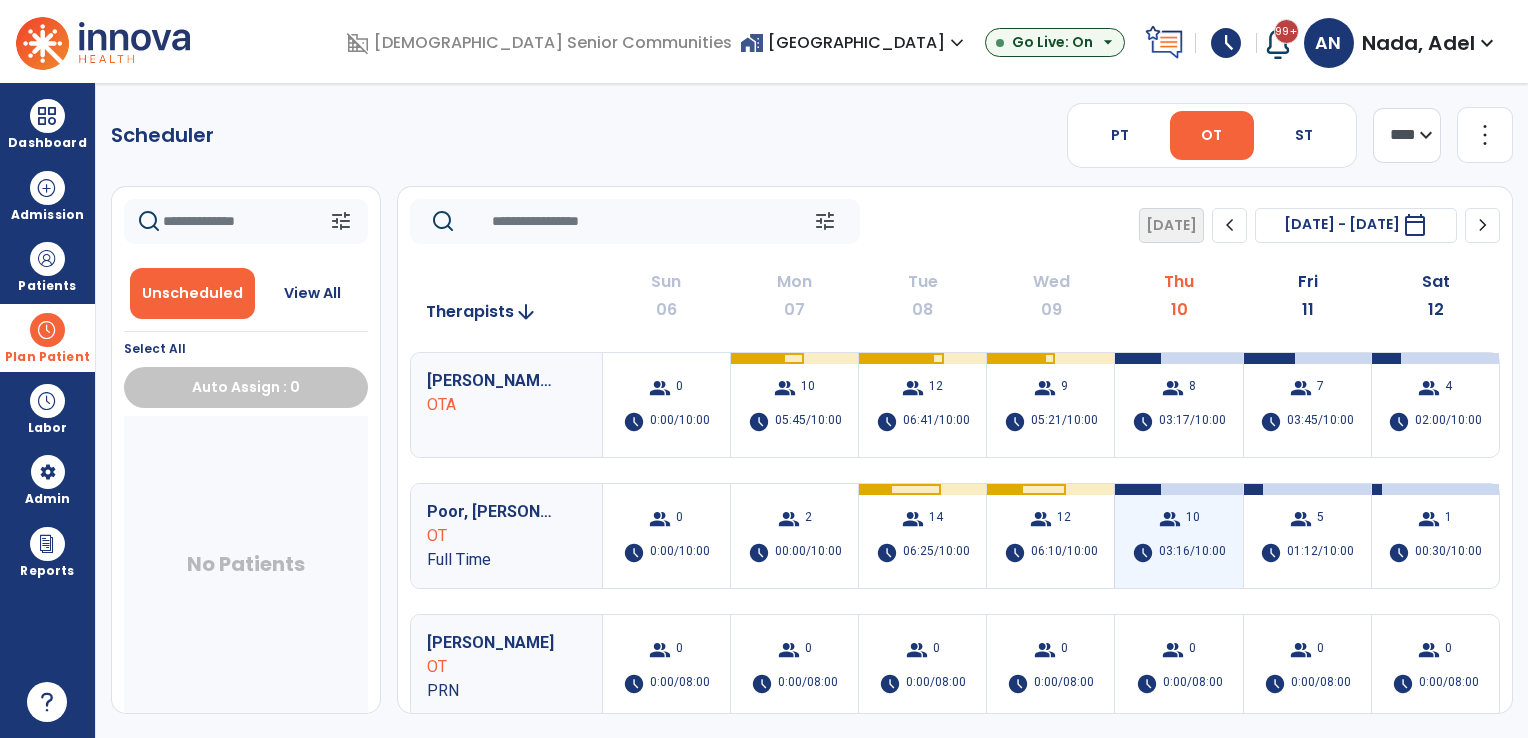 click on "03:16/10:00" at bounding box center [1192, 553] 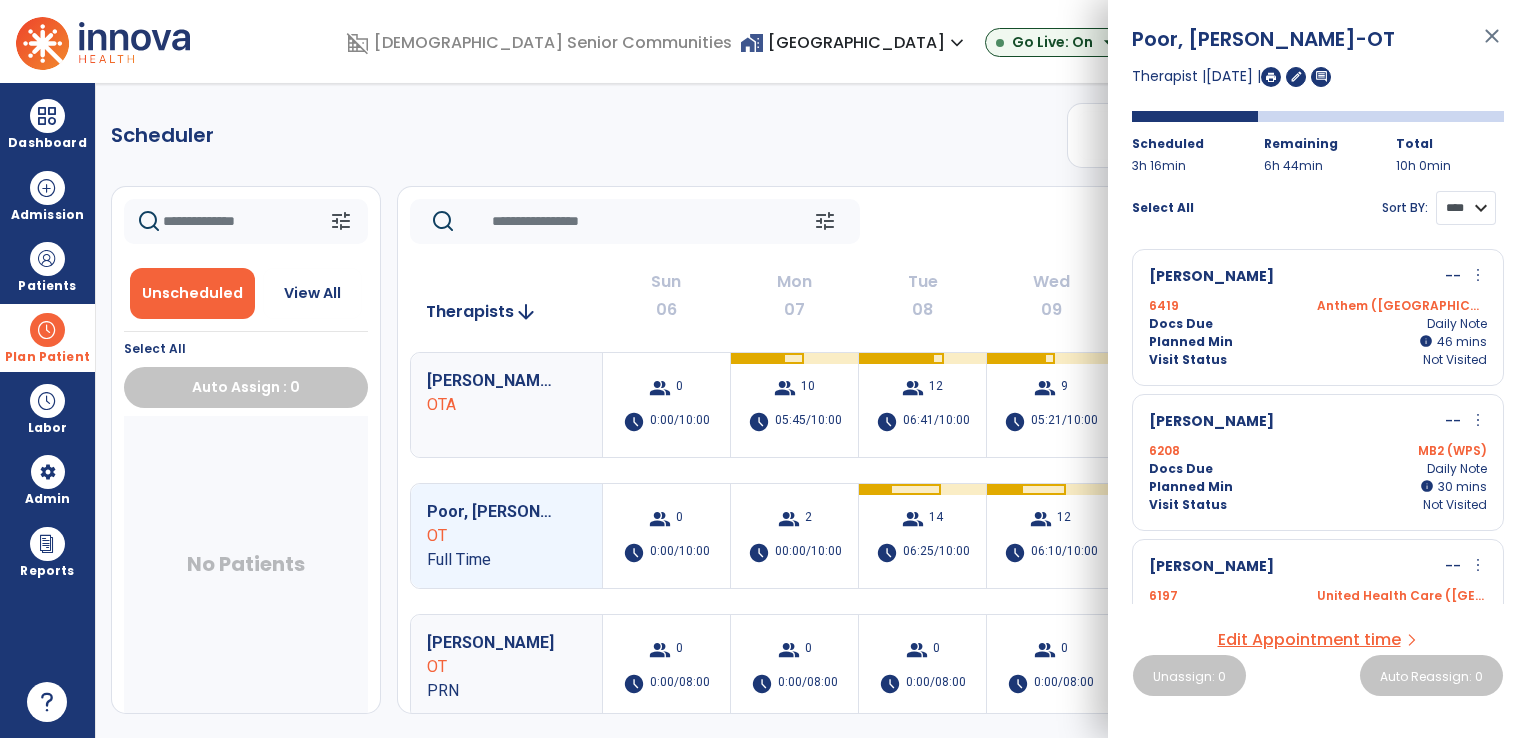 click on "**** ****" at bounding box center [1466, 208] 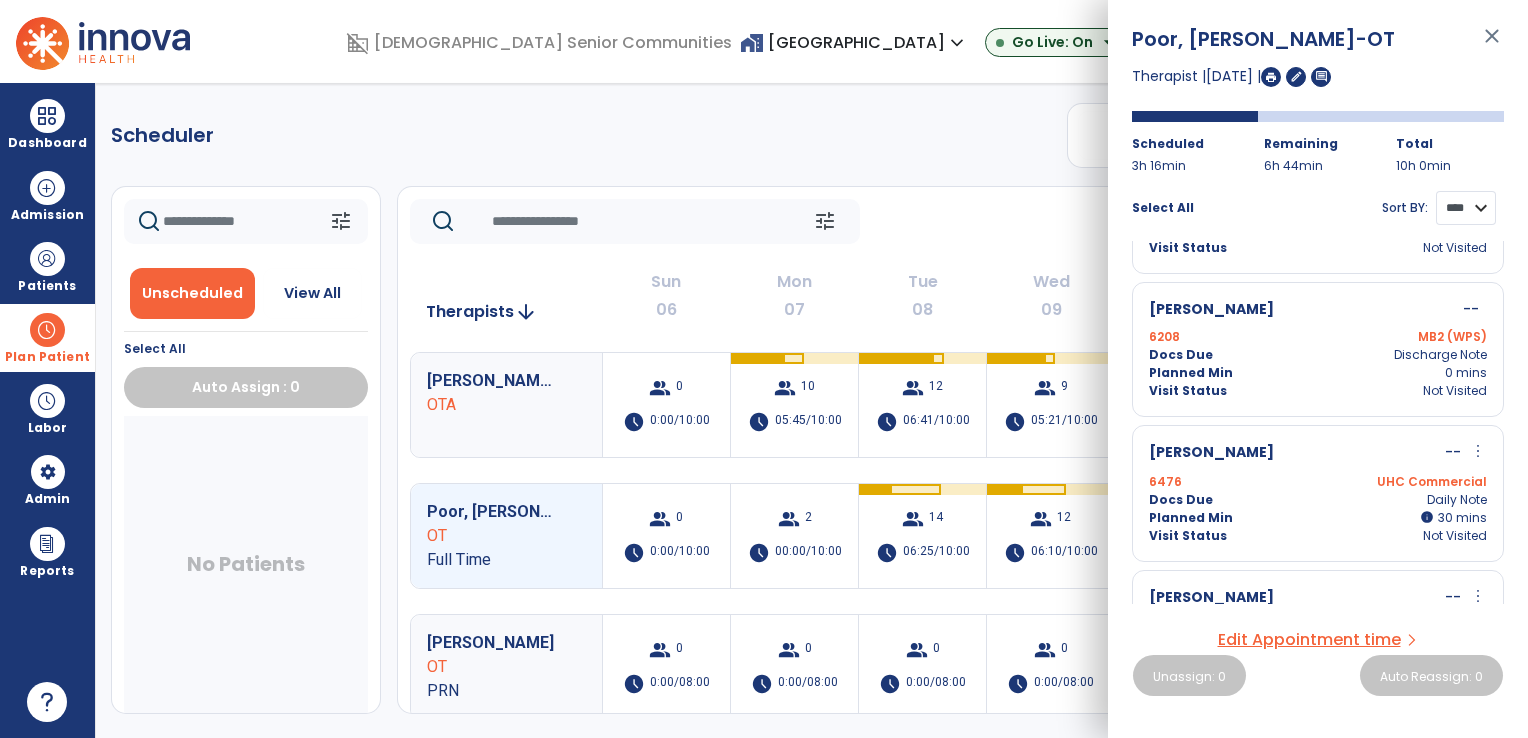scroll, scrollTop: 500, scrollLeft: 0, axis: vertical 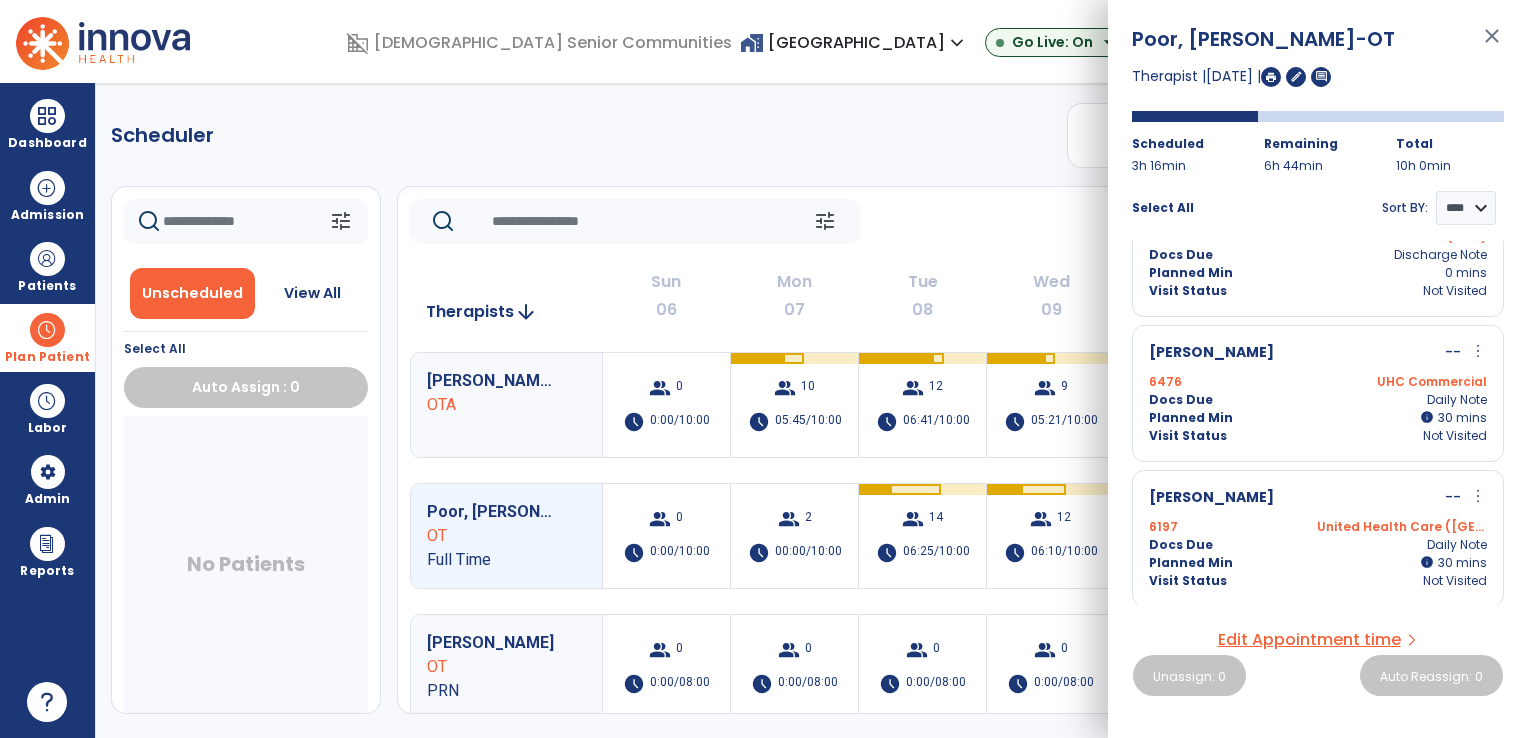 click on "Planned Min  info   30 I 30 mins" at bounding box center (1318, 418) 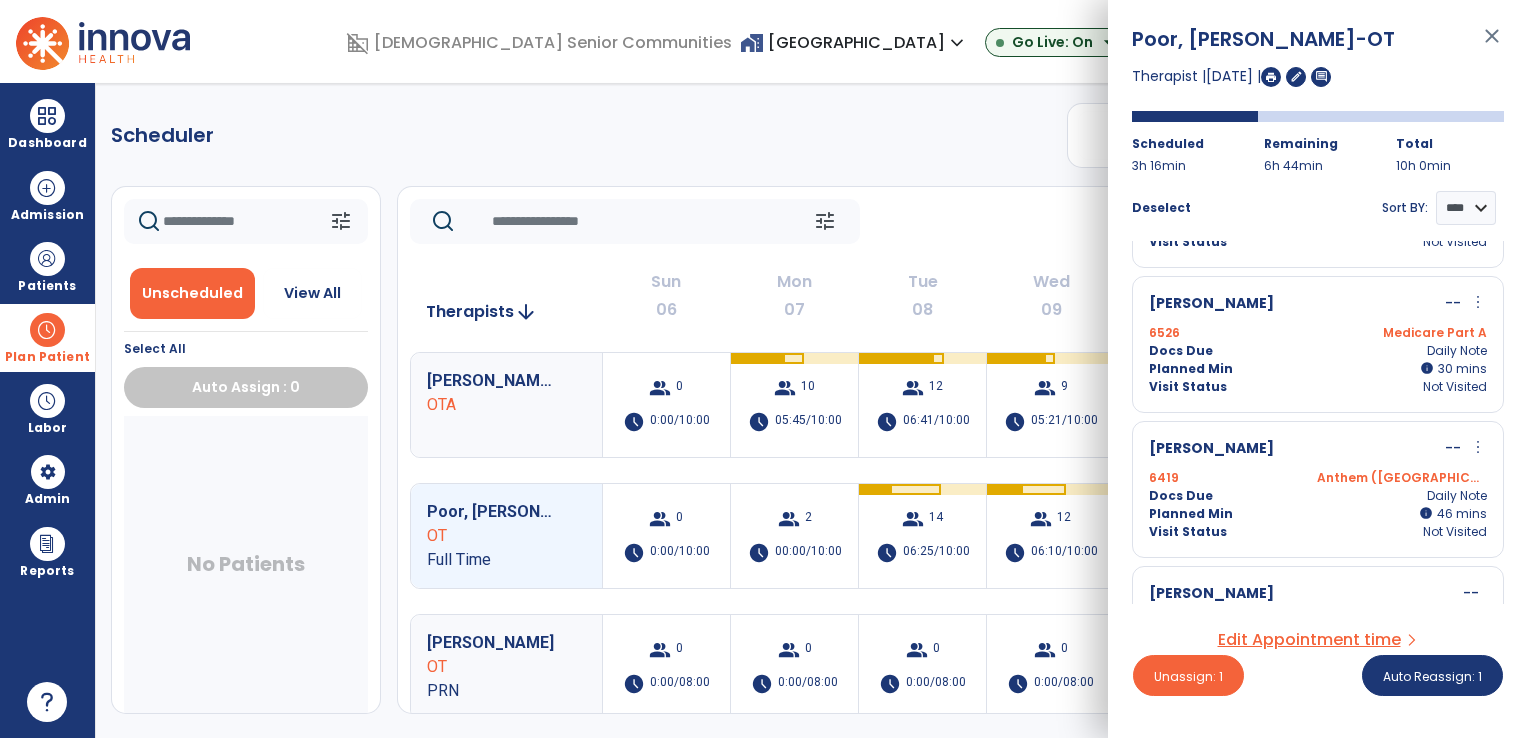 scroll, scrollTop: 1000, scrollLeft: 0, axis: vertical 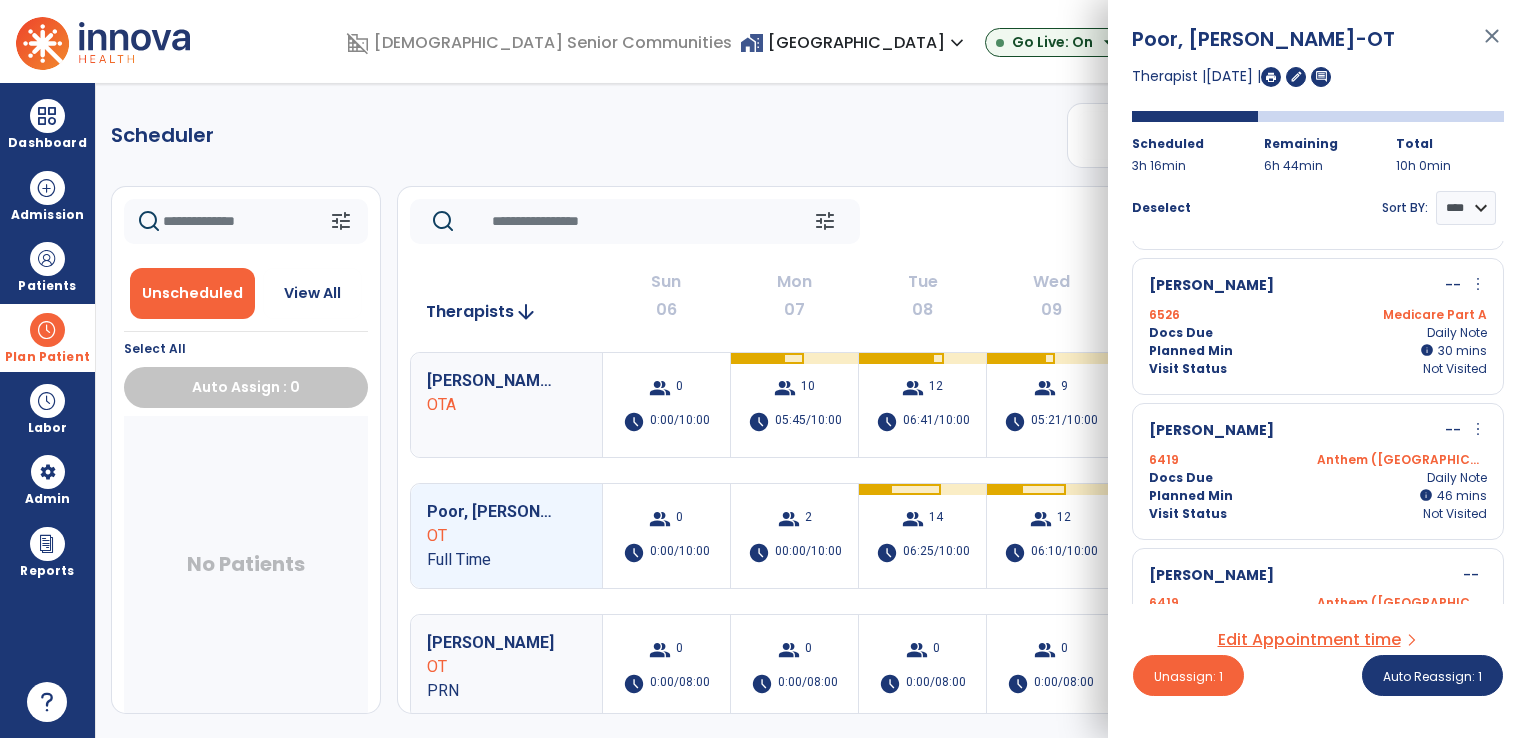 click on "Visit Status  Not Visited" at bounding box center (1318, 369) 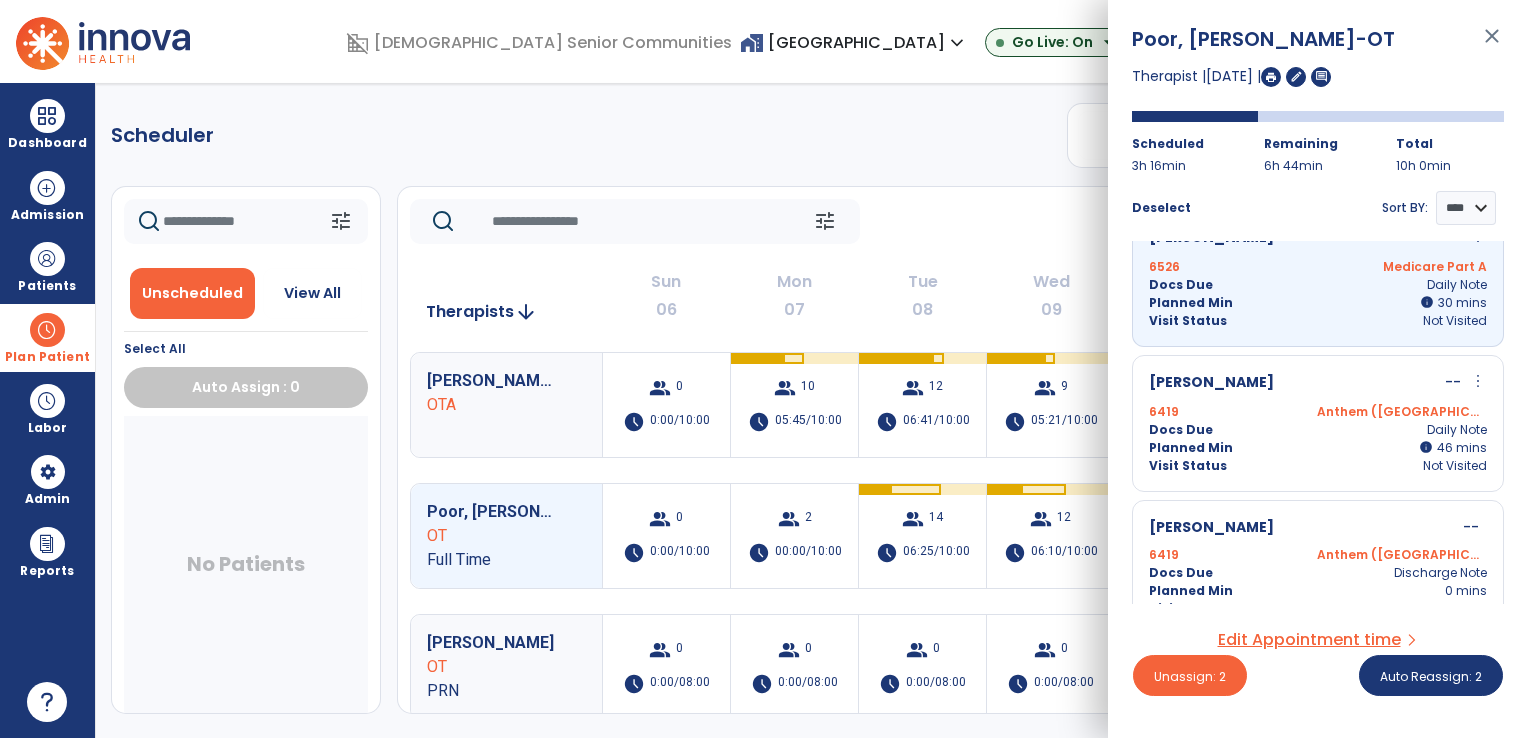 scroll, scrollTop: 1073, scrollLeft: 0, axis: vertical 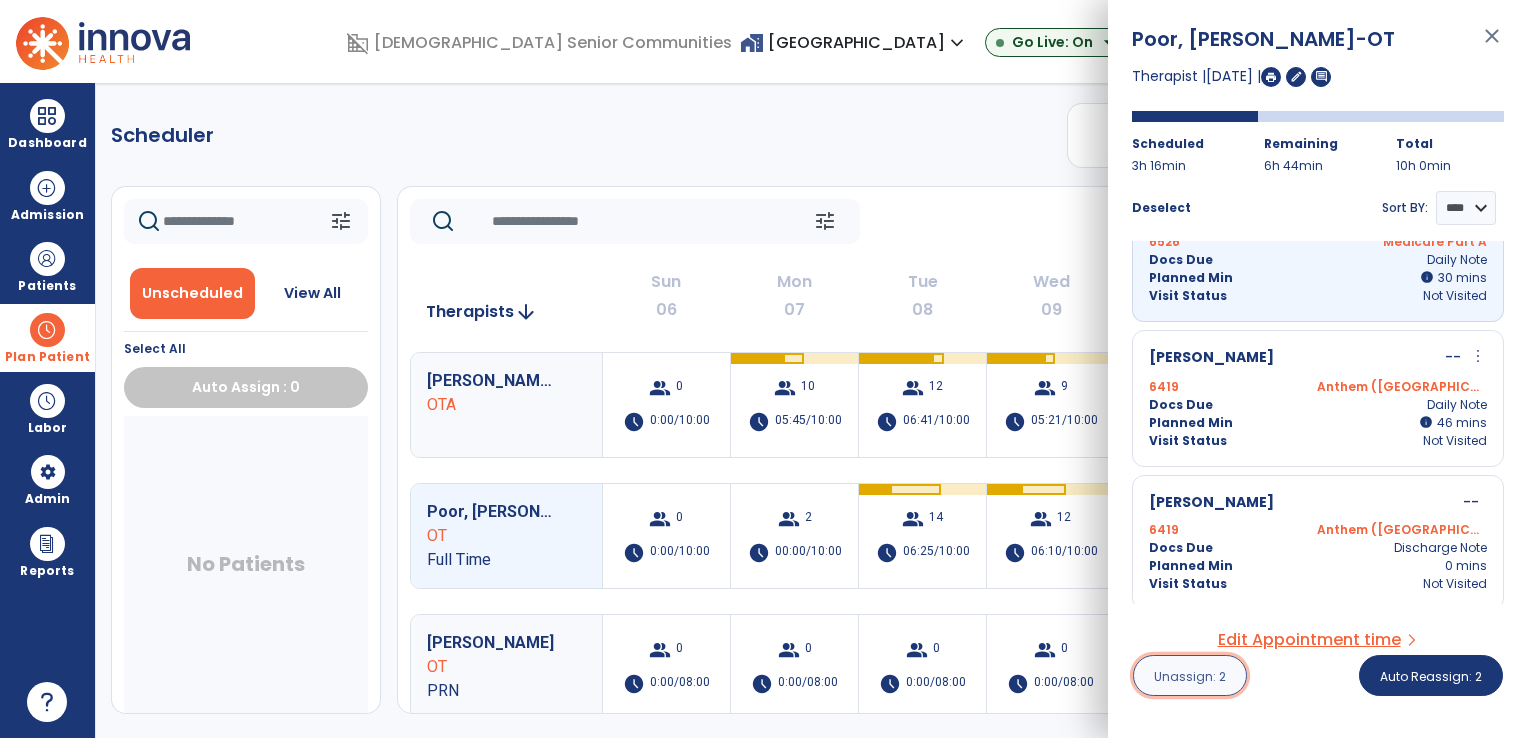 click on "Unassign: 2" at bounding box center (1190, 676) 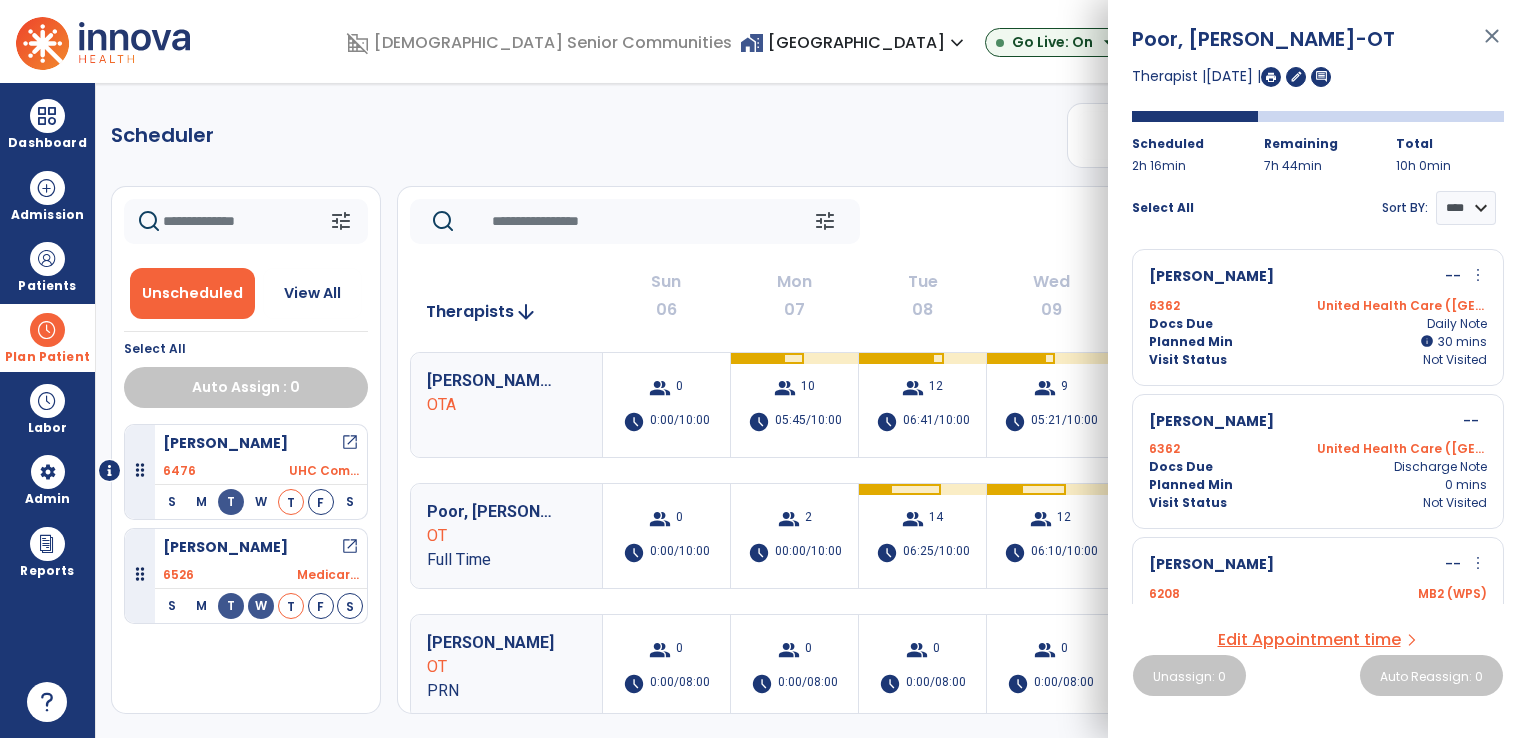 click on "tune   [DATE]  chevron_left [DATE] - [DATE]  *********  calendar_today  chevron_right" 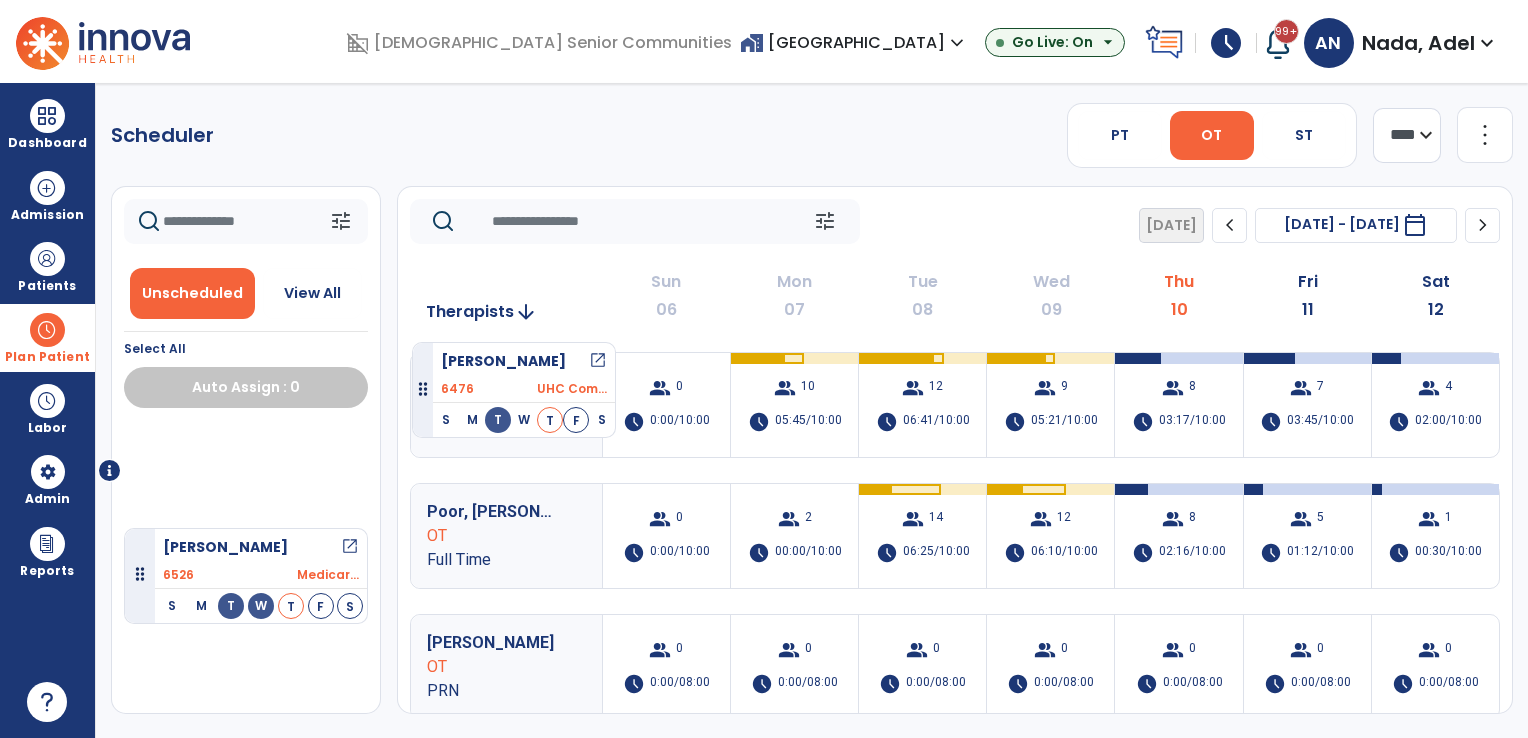 drag, startPoint x: 191, startPoint y: 457, endPoint x: 412, endPoint y: 334, distance: 252.92291 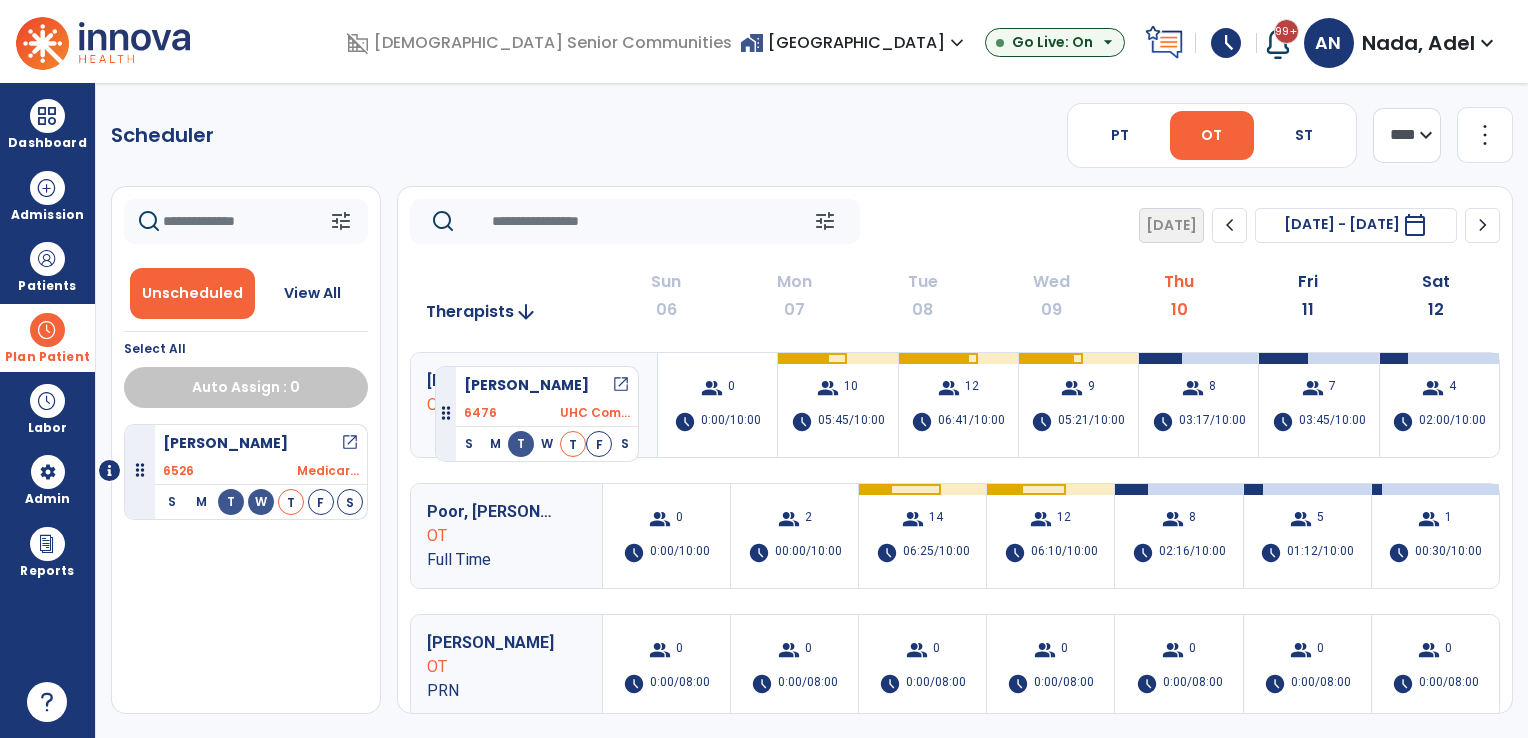 drag, startPoint x: 301, startPoint y: 450, endPoint x: 436, endPoint y: 351, distance: 167.40968 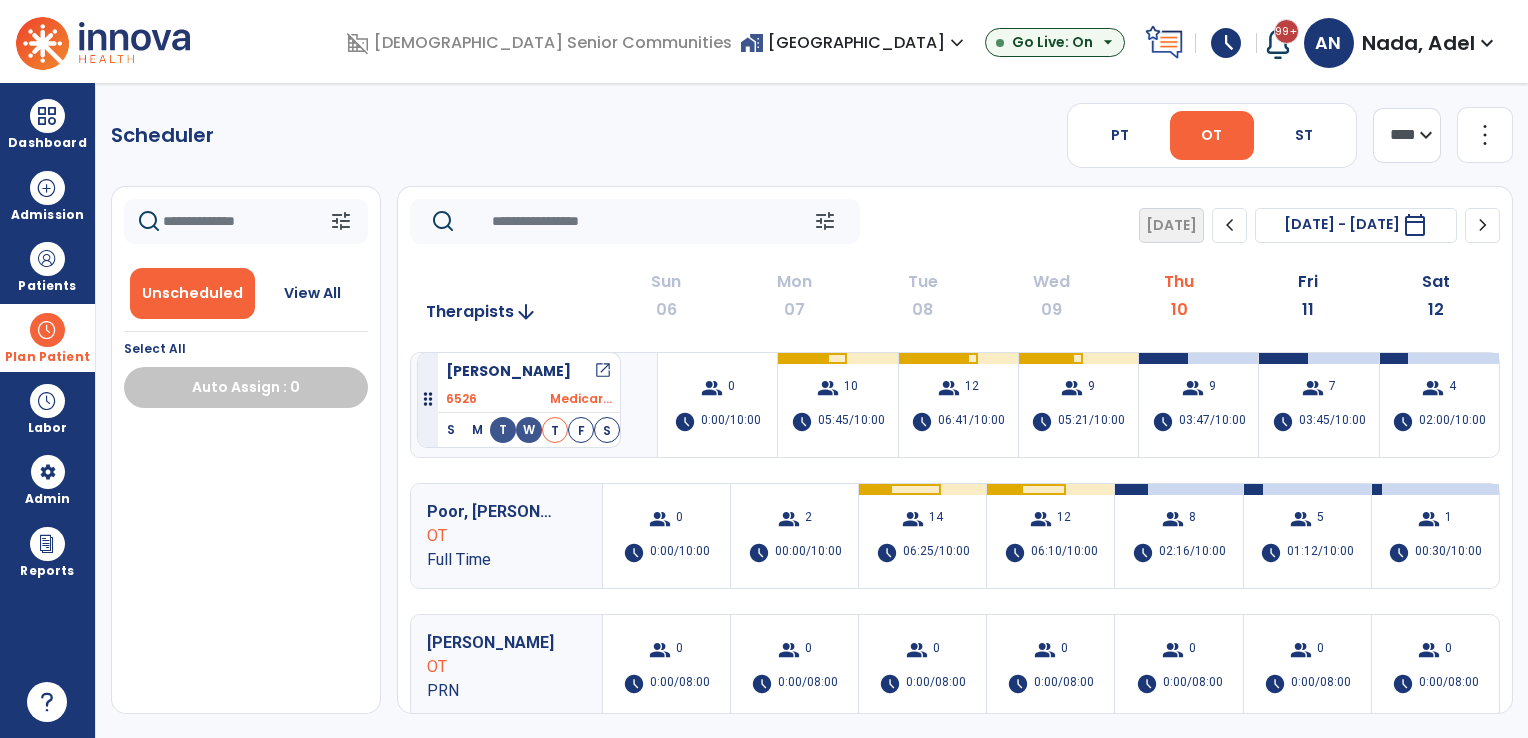 drag, startPoint x: 280, startPoint y: 460, endPoint x: 417, endPoint y: 344, distance: 179.51323 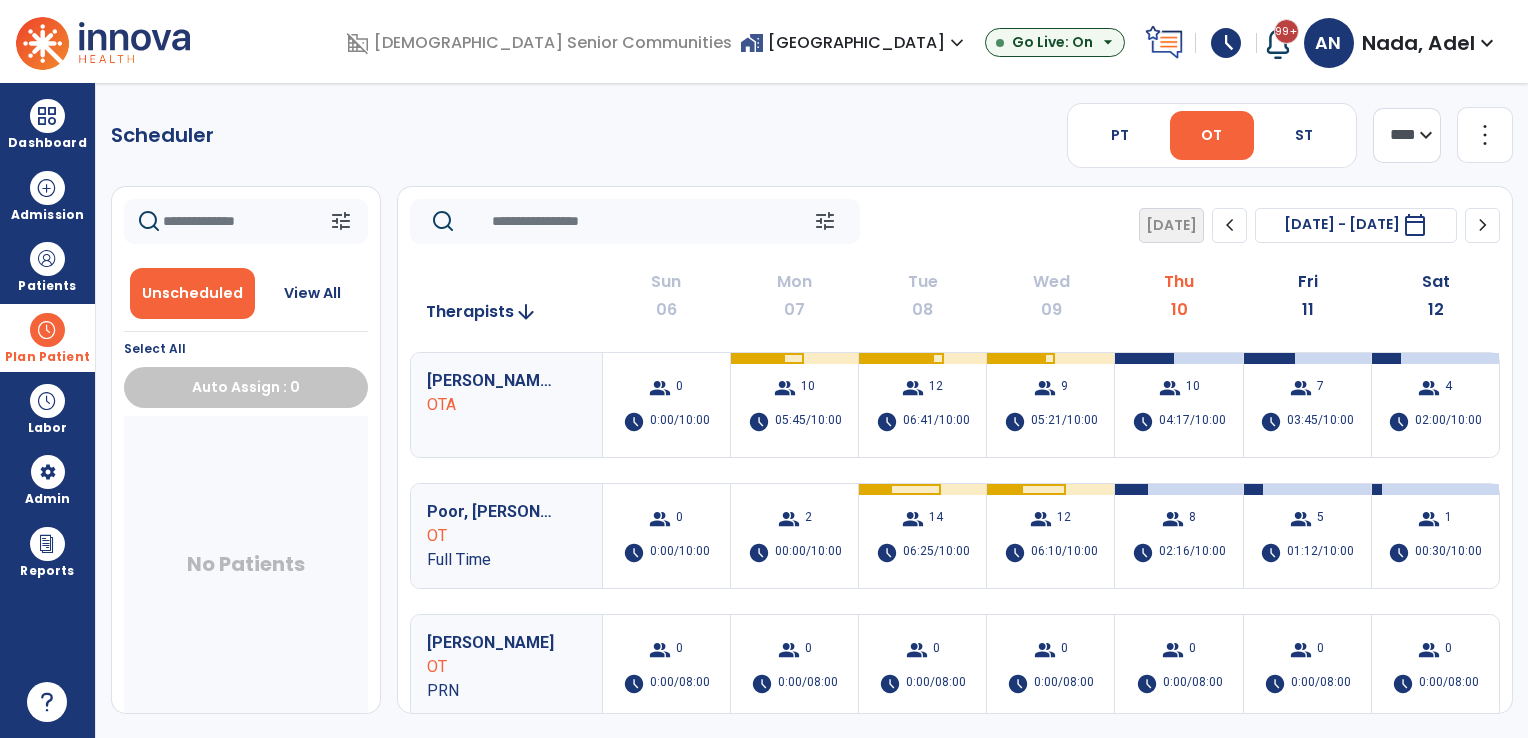 click on "group  10  schedule  04:17/10:00" at bounding box center (1178, 405) 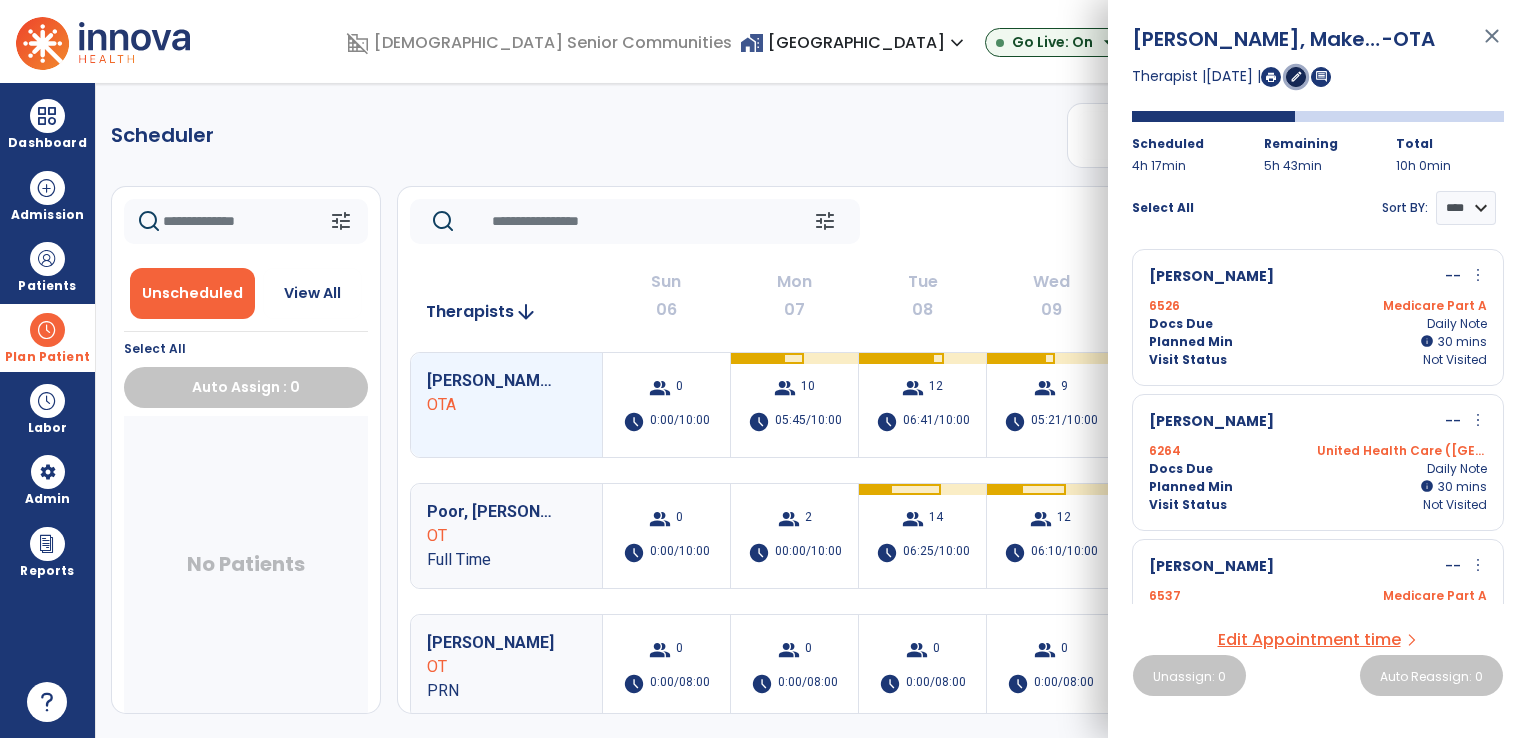 click on "edit" at bounding box center (1296, 76) 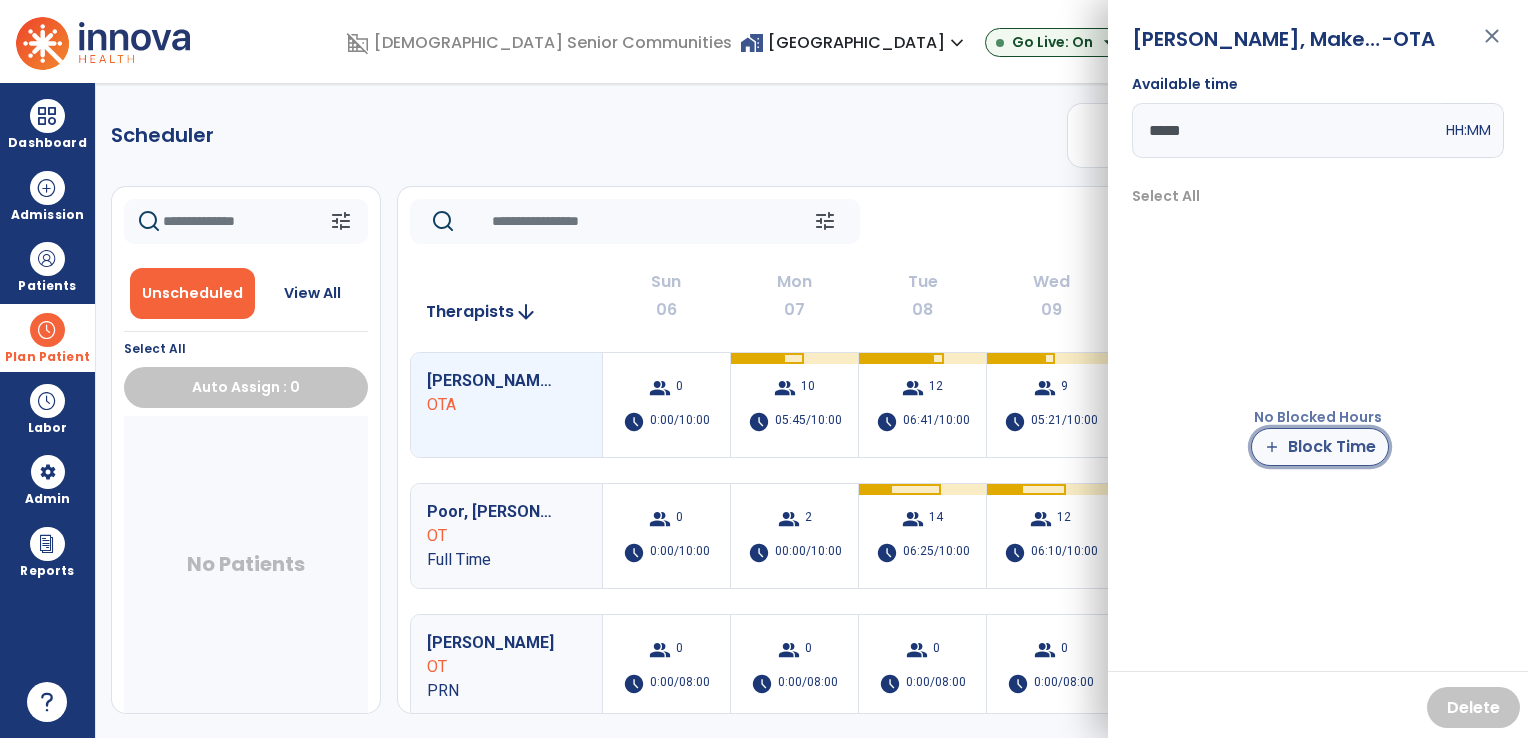 click on "add   Block Time" at bounding box center [1320, 447] 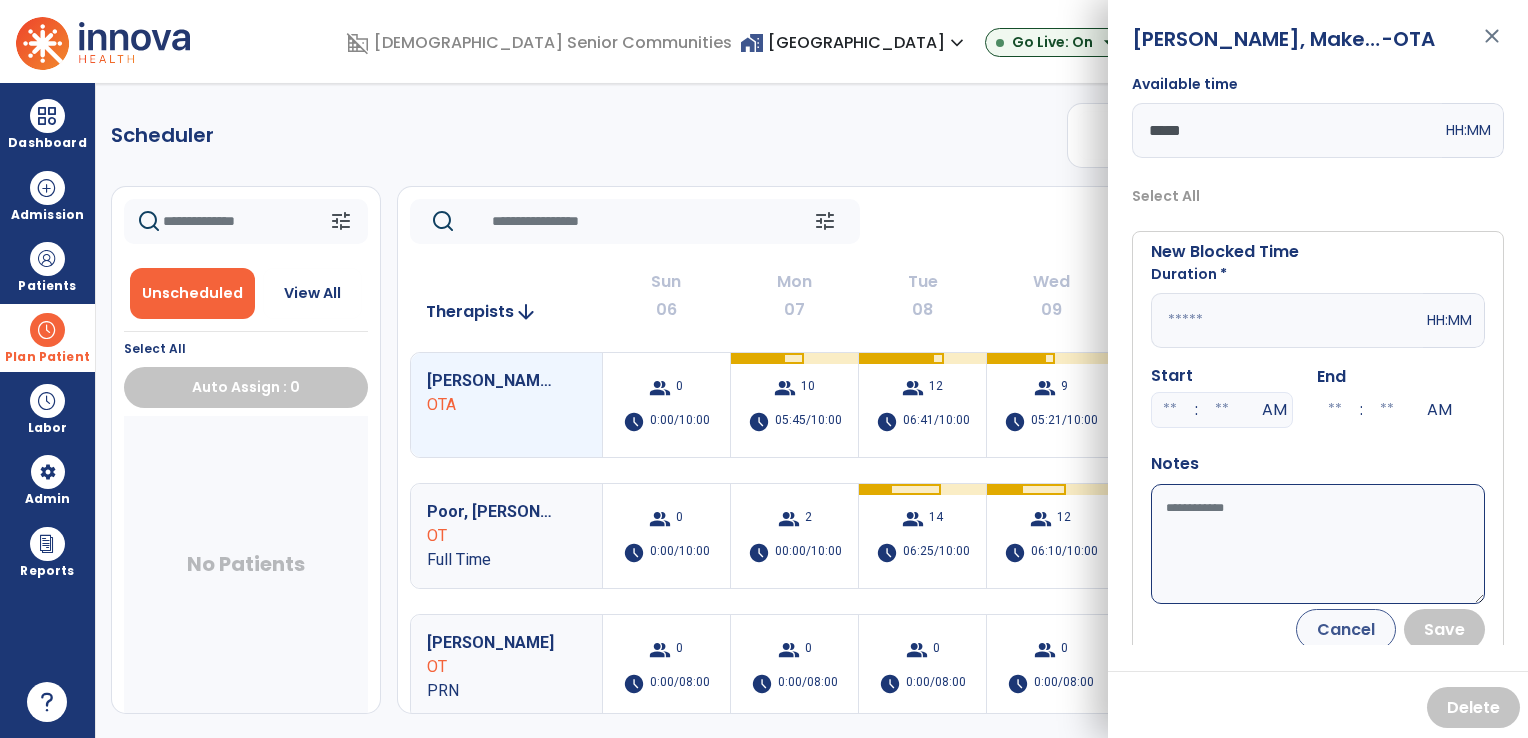 click at bounding box center [1287, 320] 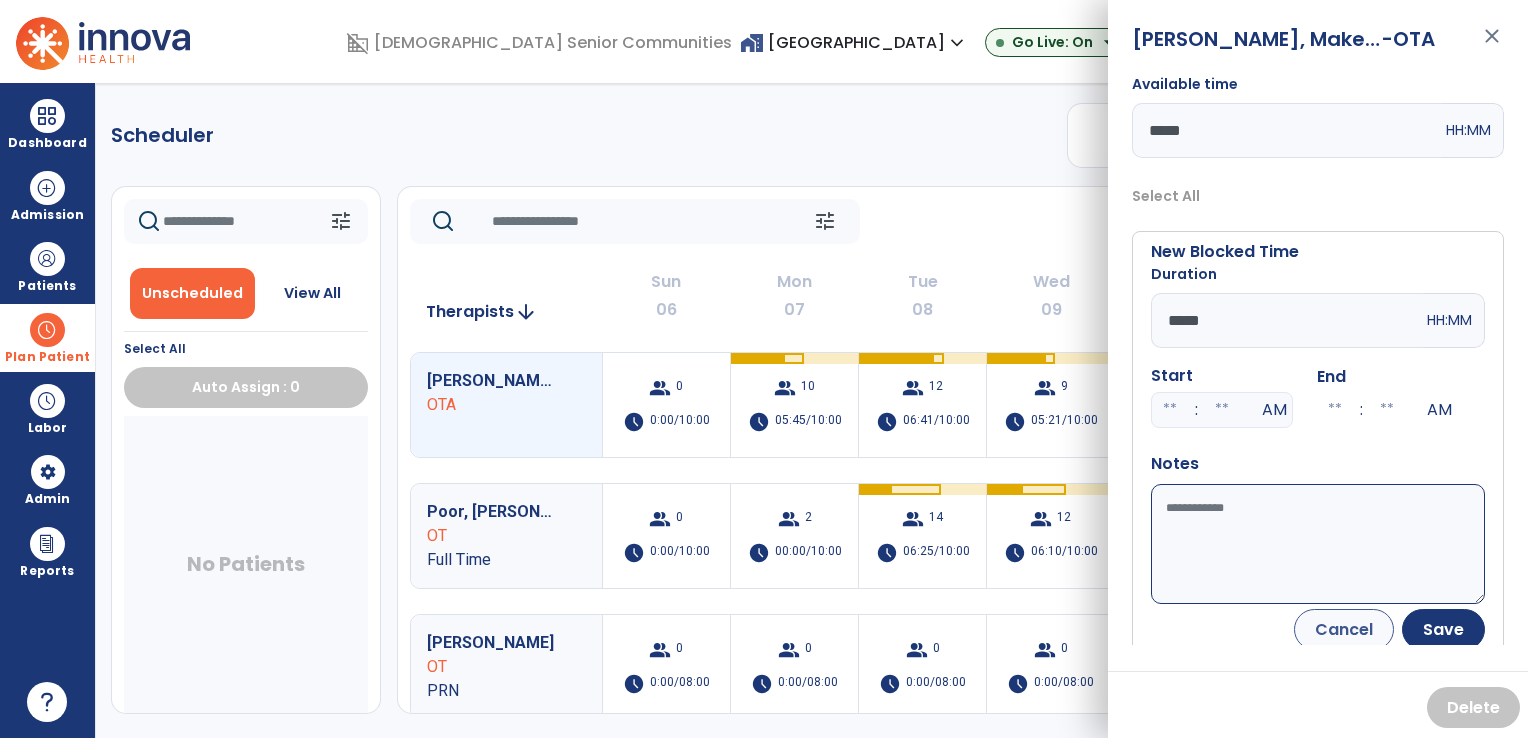 type on "*****" 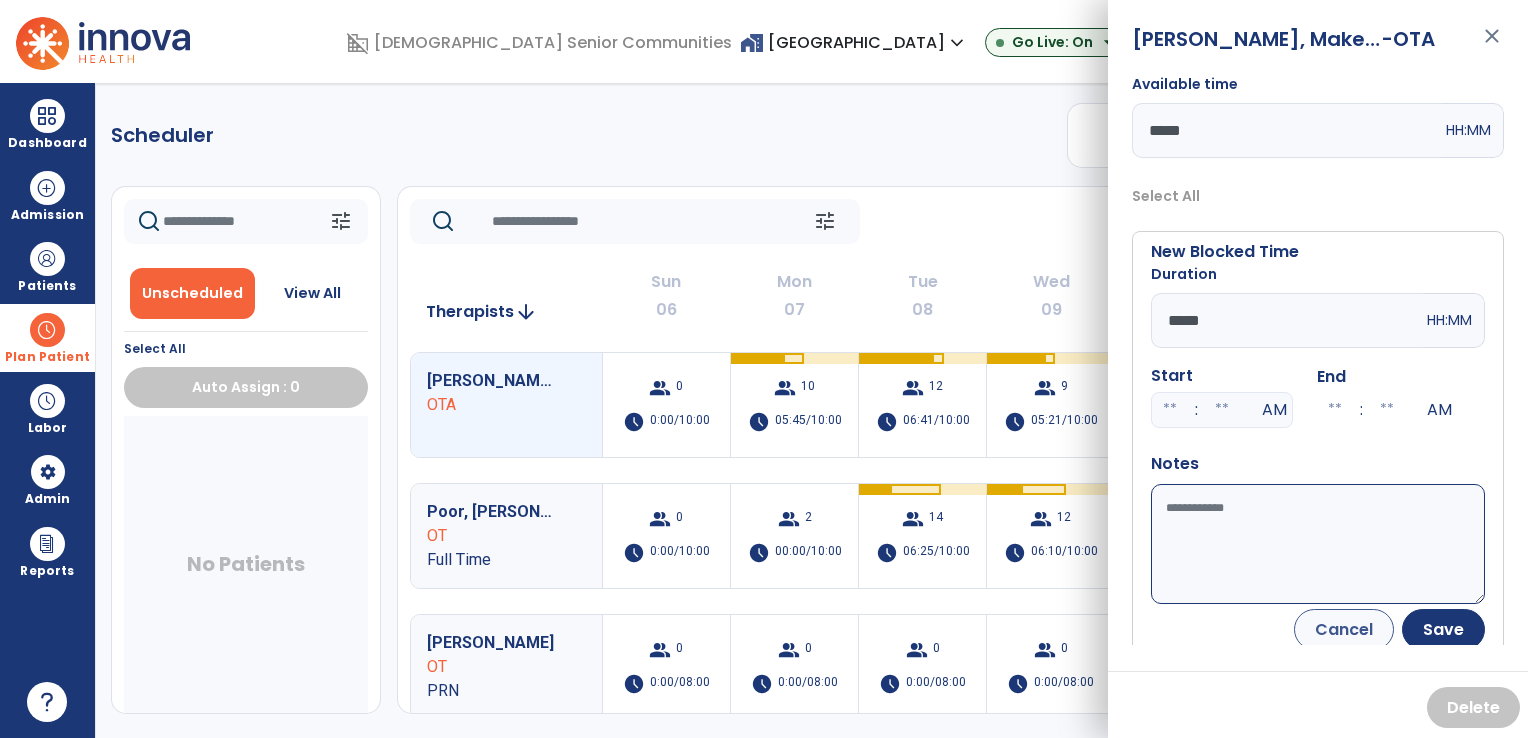click on "Available time" at bounding box center [1318, 544] 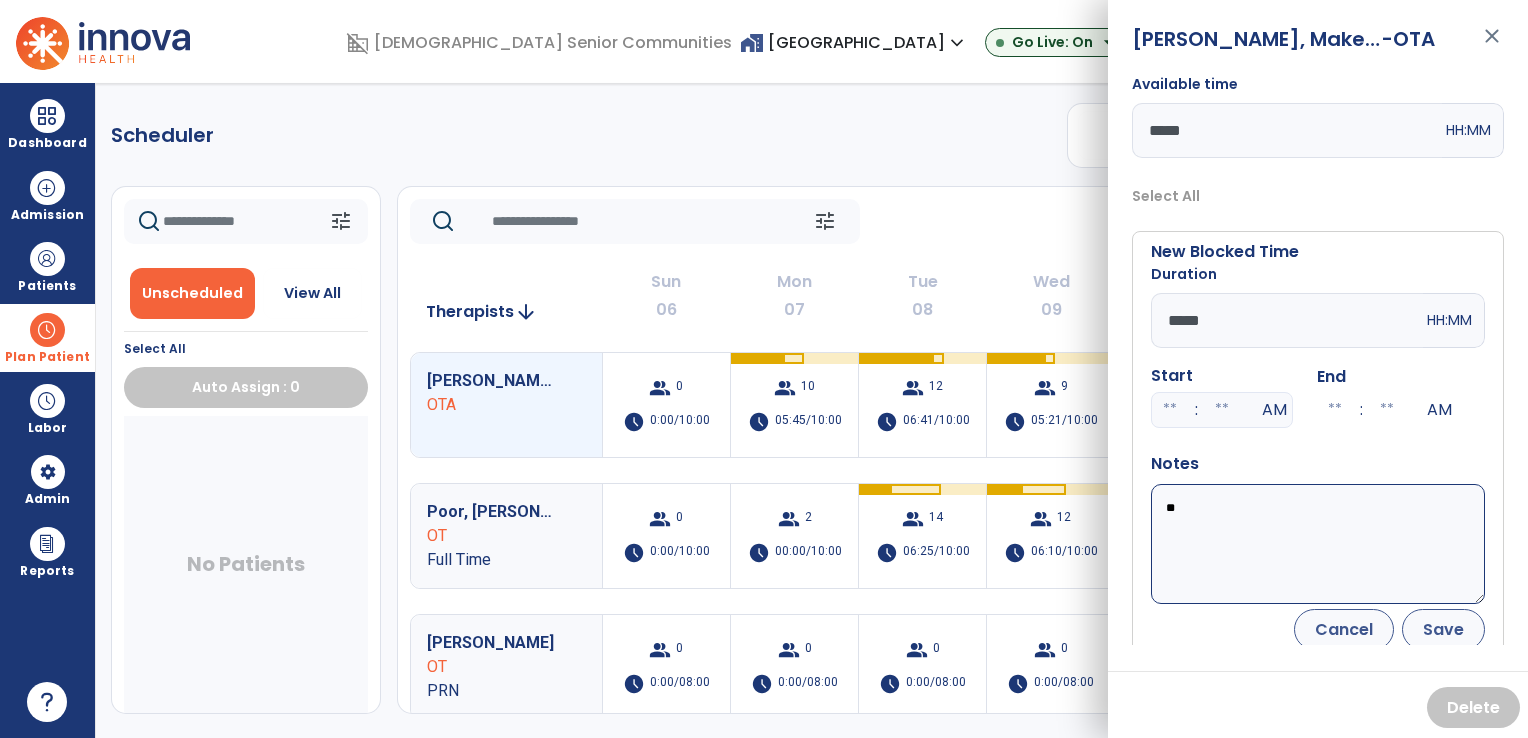 type on "**" 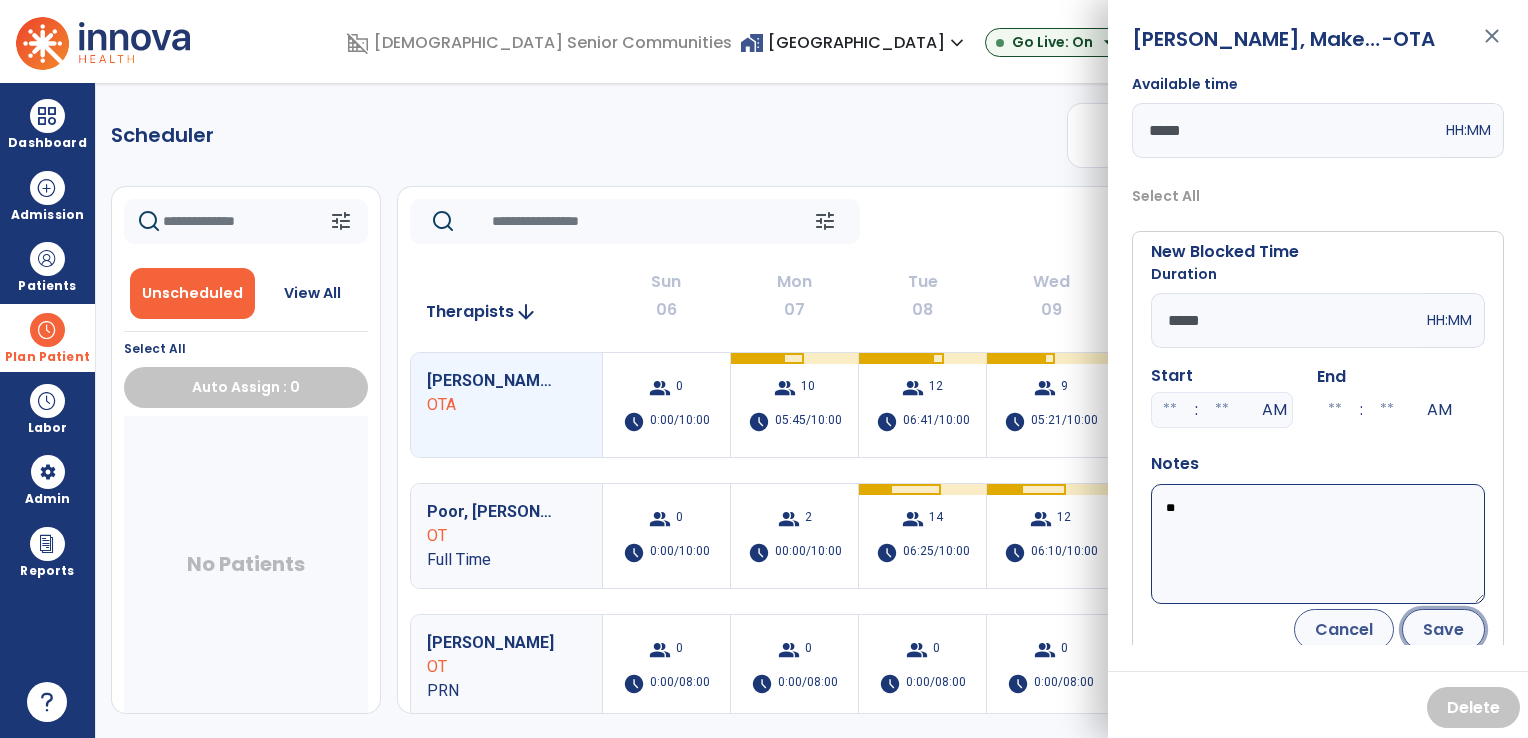 click on "Save" at bounding box center [1443, 629] 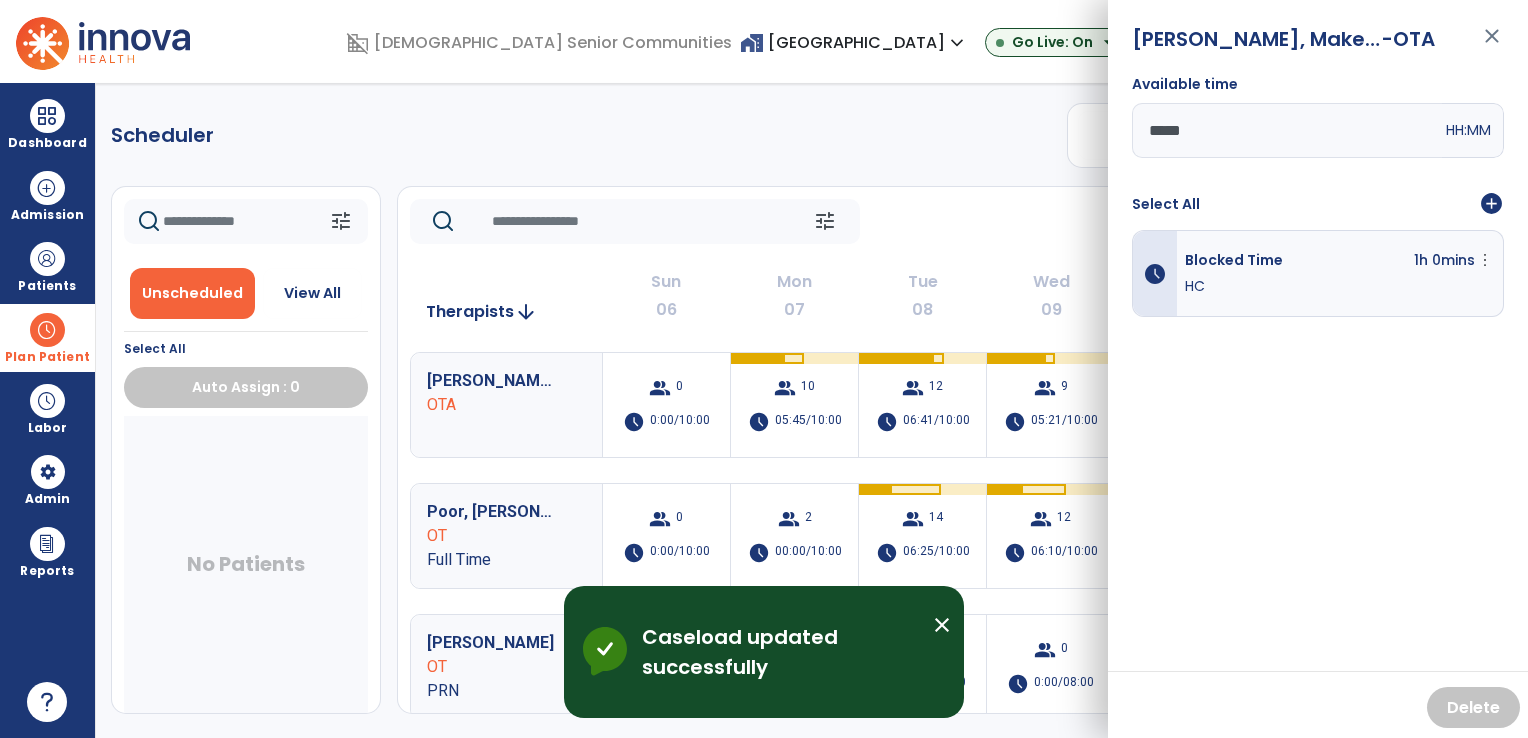 click on "tune   [DATE]  chevron_left [DATE] - [DATE]  *********  calendar_today  chevron_right" 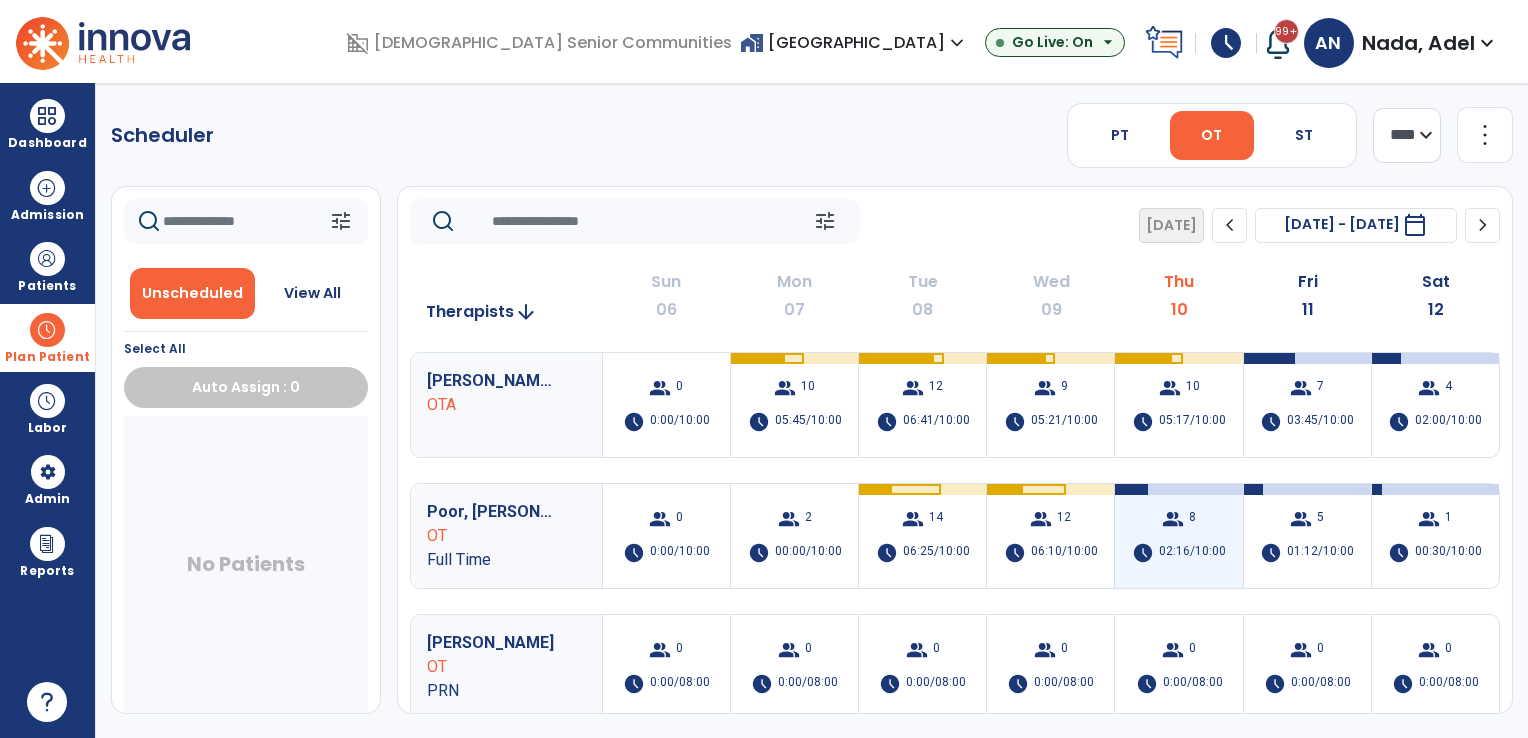 click on "02:16/10:00" at bounding box center [1192, 553] 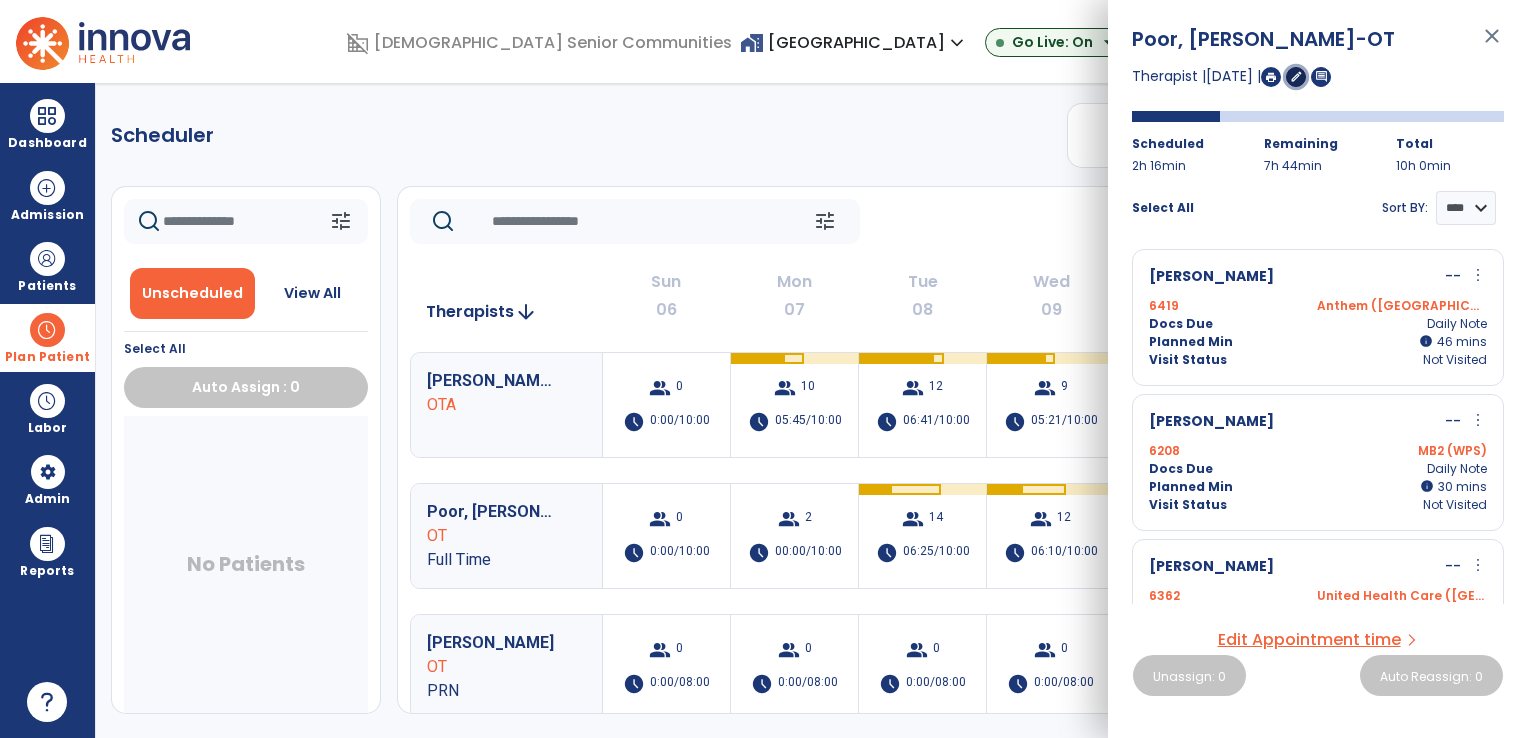 click on "edit" at bounding box center [1296, 76] 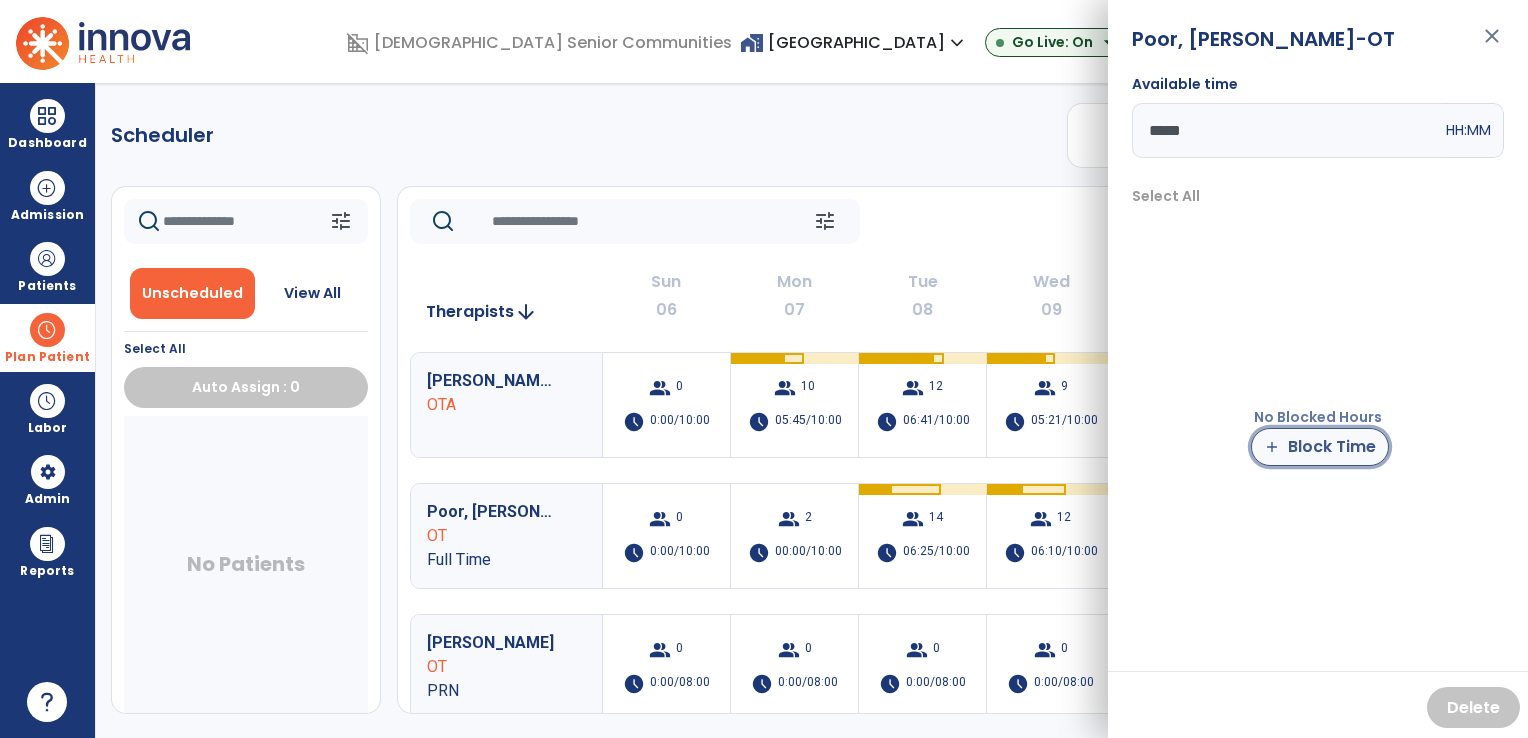 click on "add   Block Time" at bounding box center (1320, 447) 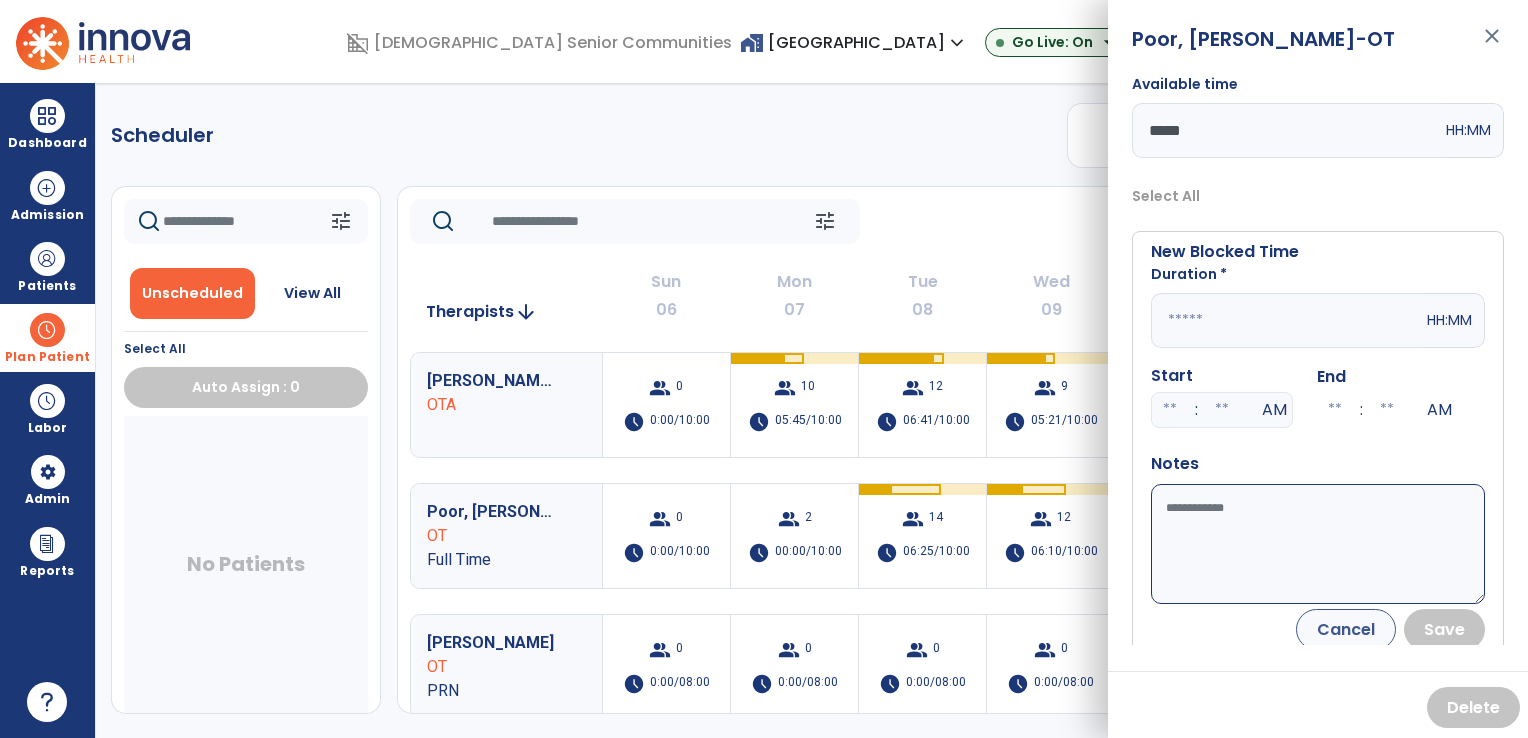 click at bounding box center (1287, 320) 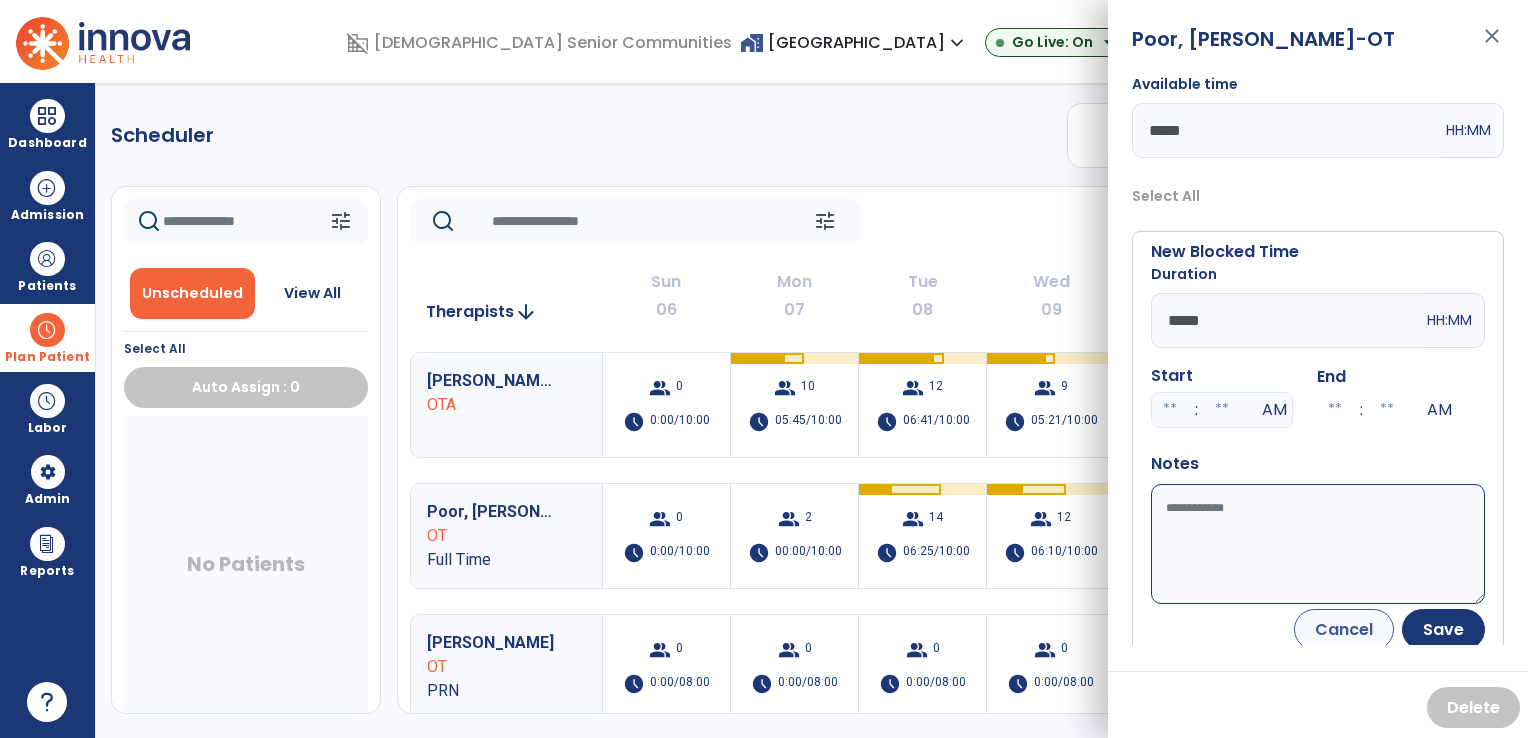 type on "*****" 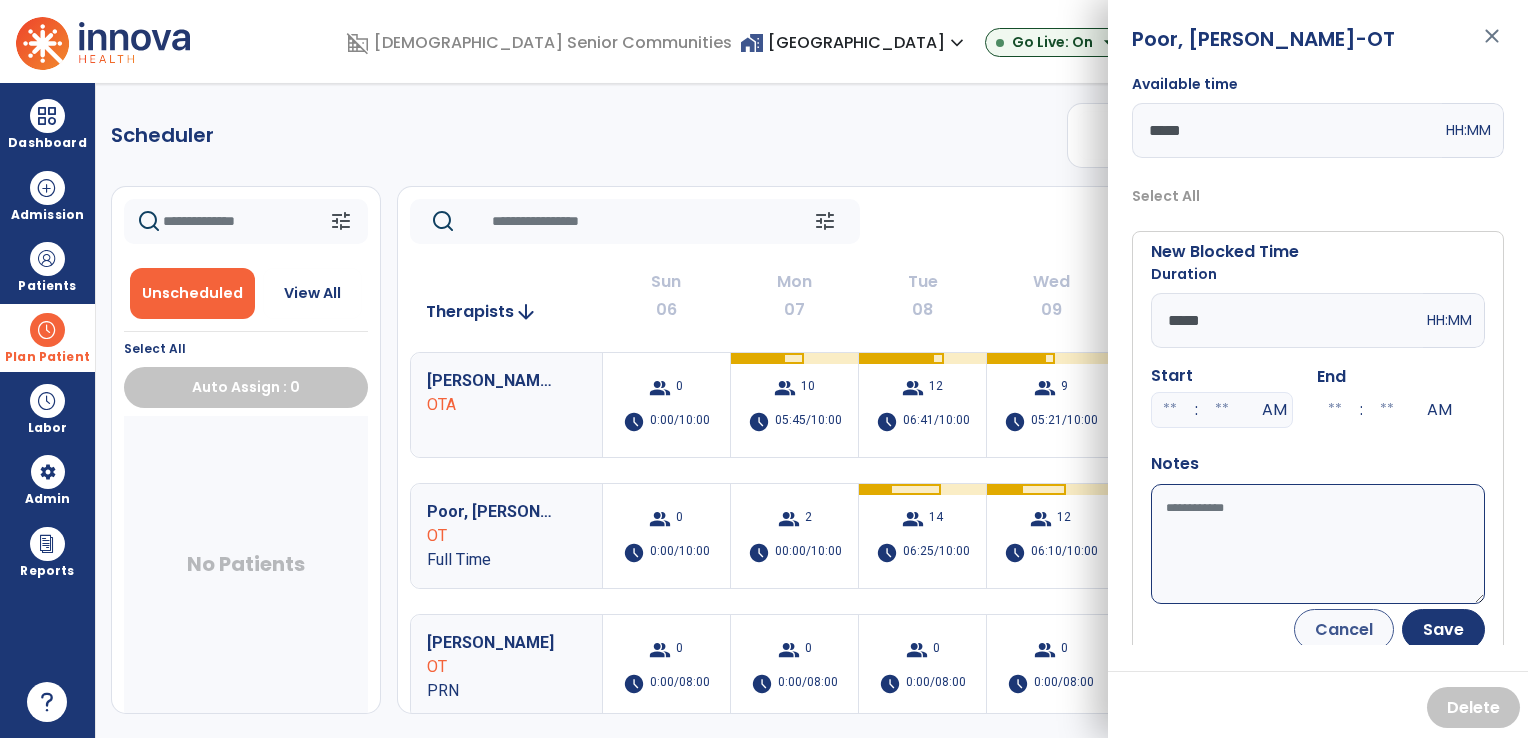 click on "Available time" at bounding box center (1318, 544) 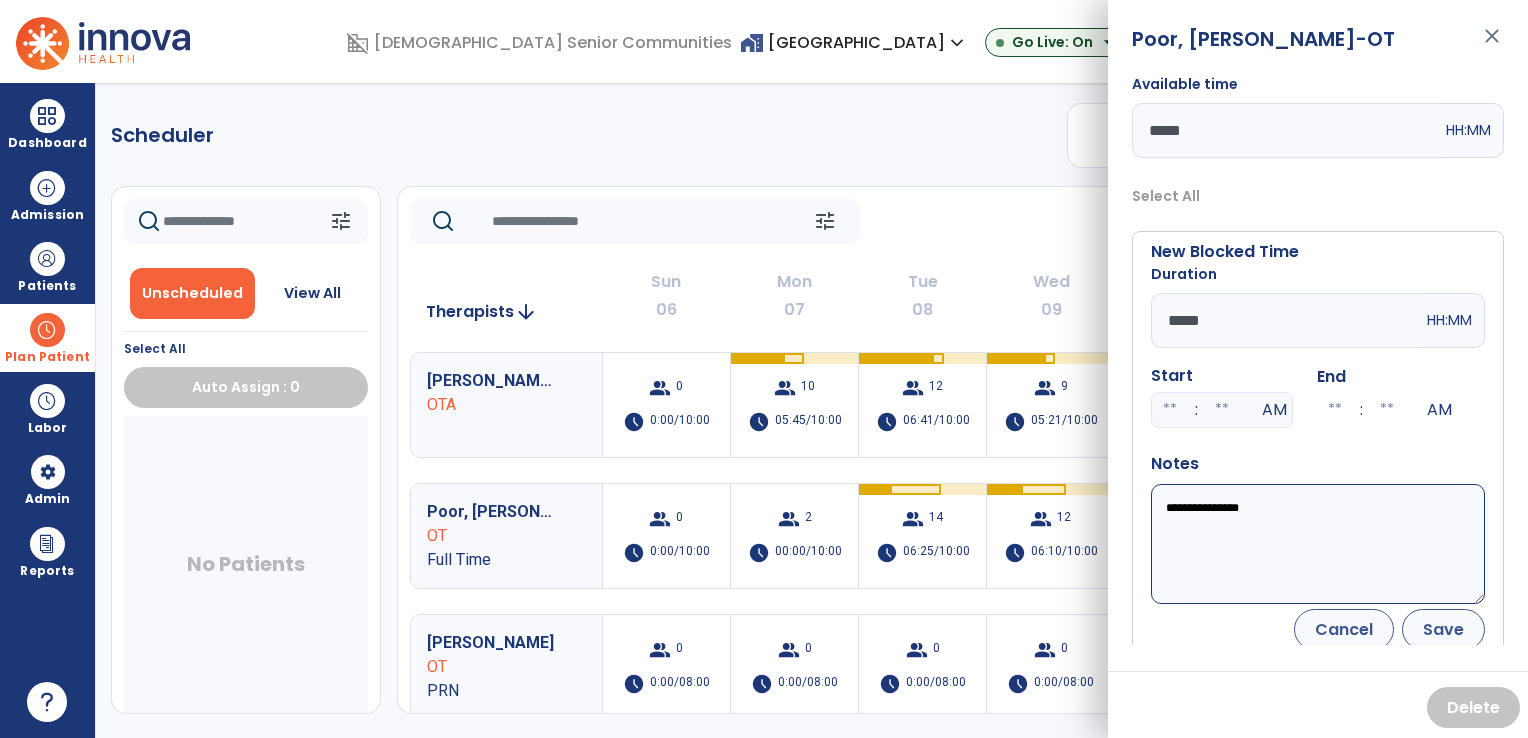 type on "**********" 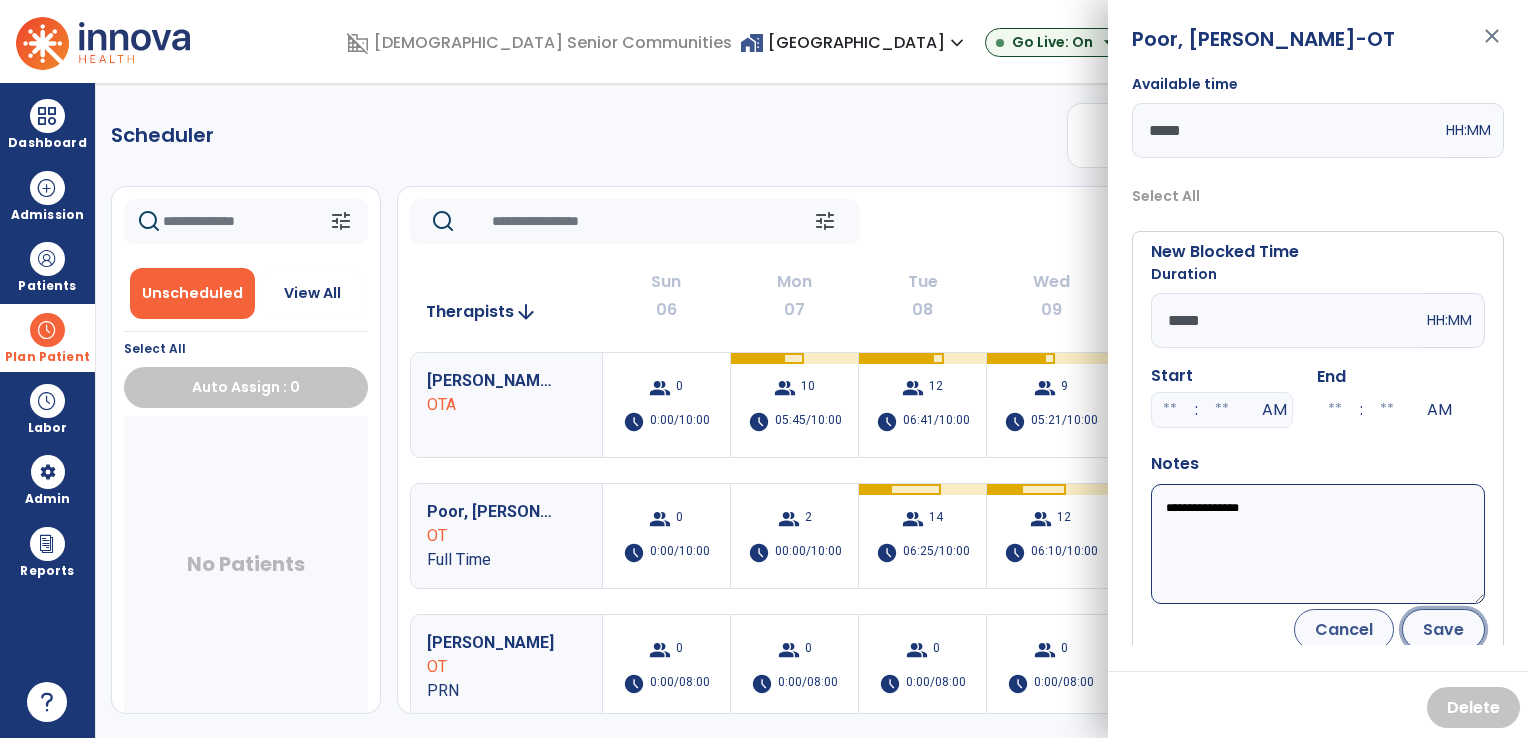 click on "Save" at bounding box center (1443, 629) 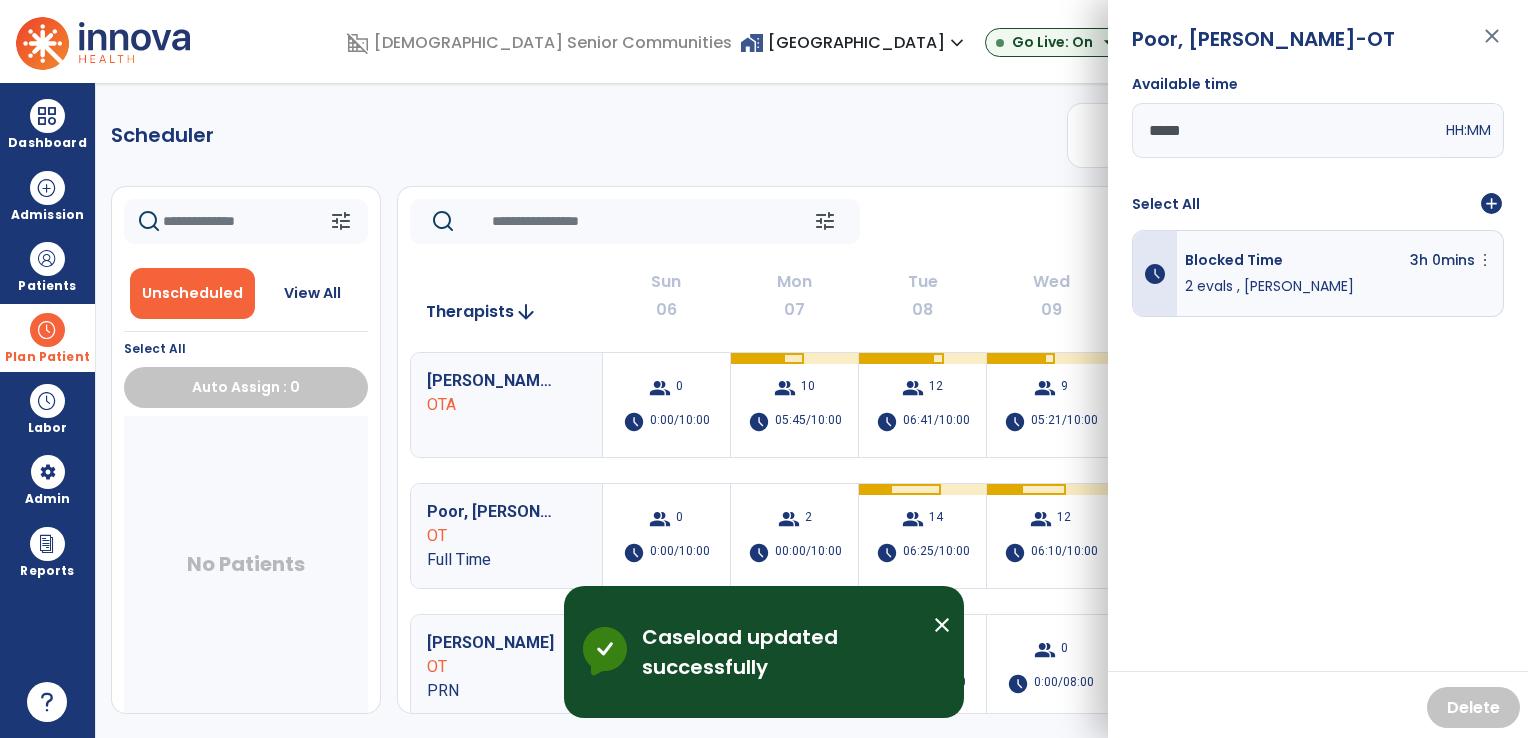 click on "tune   [DATE]  chevron_left [DATE] - [DATE]  *********  calendar_today  chevron_right" 